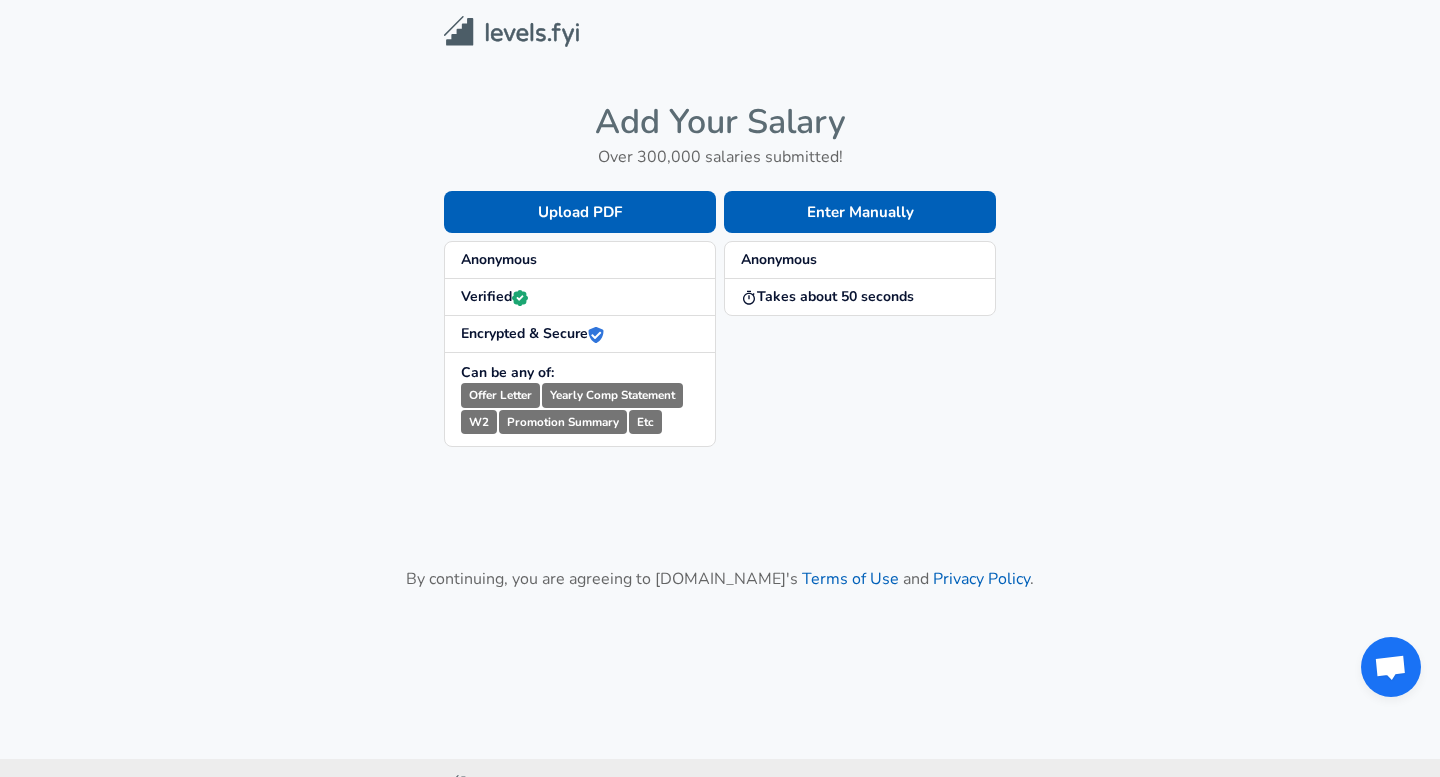 scroll, scrollTop: 0, scrollLeft: 0, axis: both 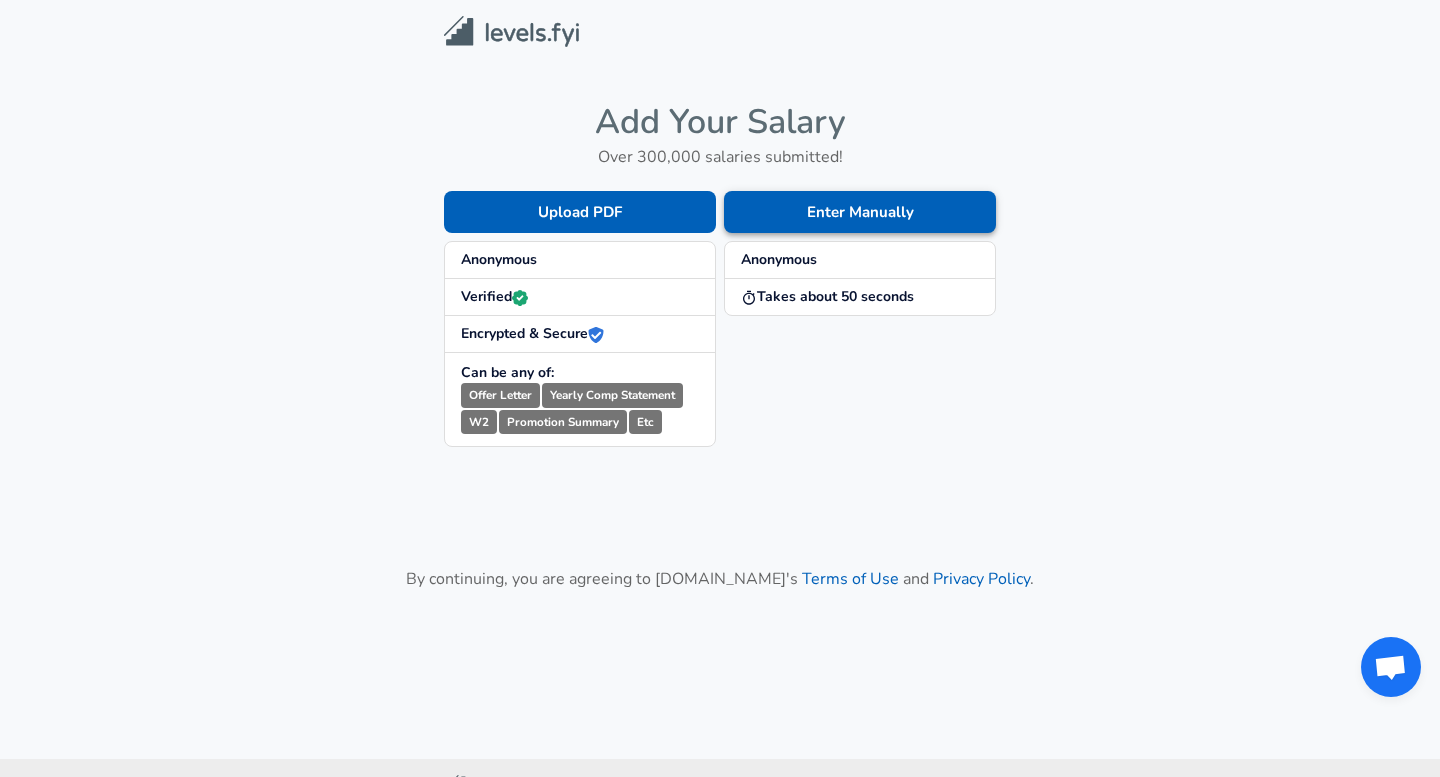 click on "Enter Manually" at bounding box center [860, 212] 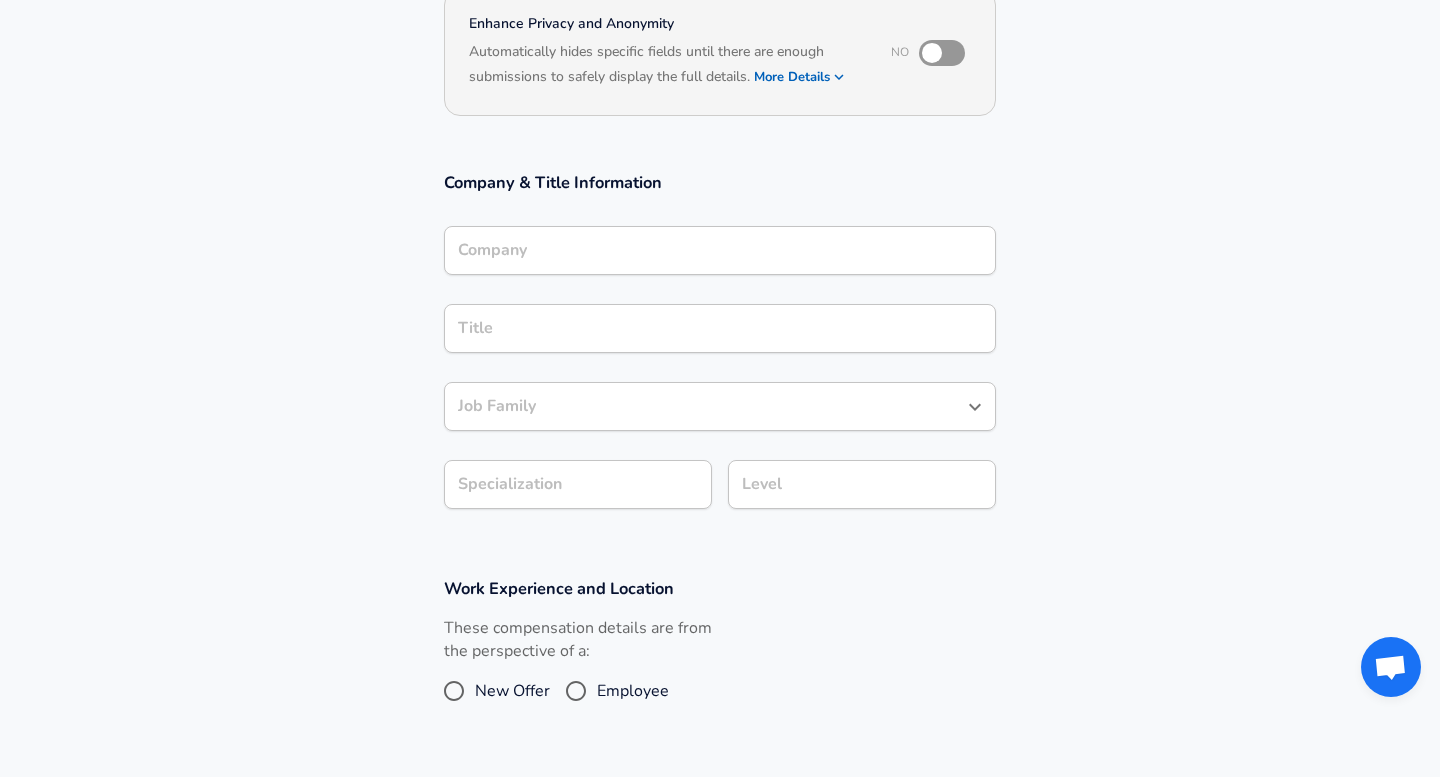 click on "Company" at bounding box center [720, 250] 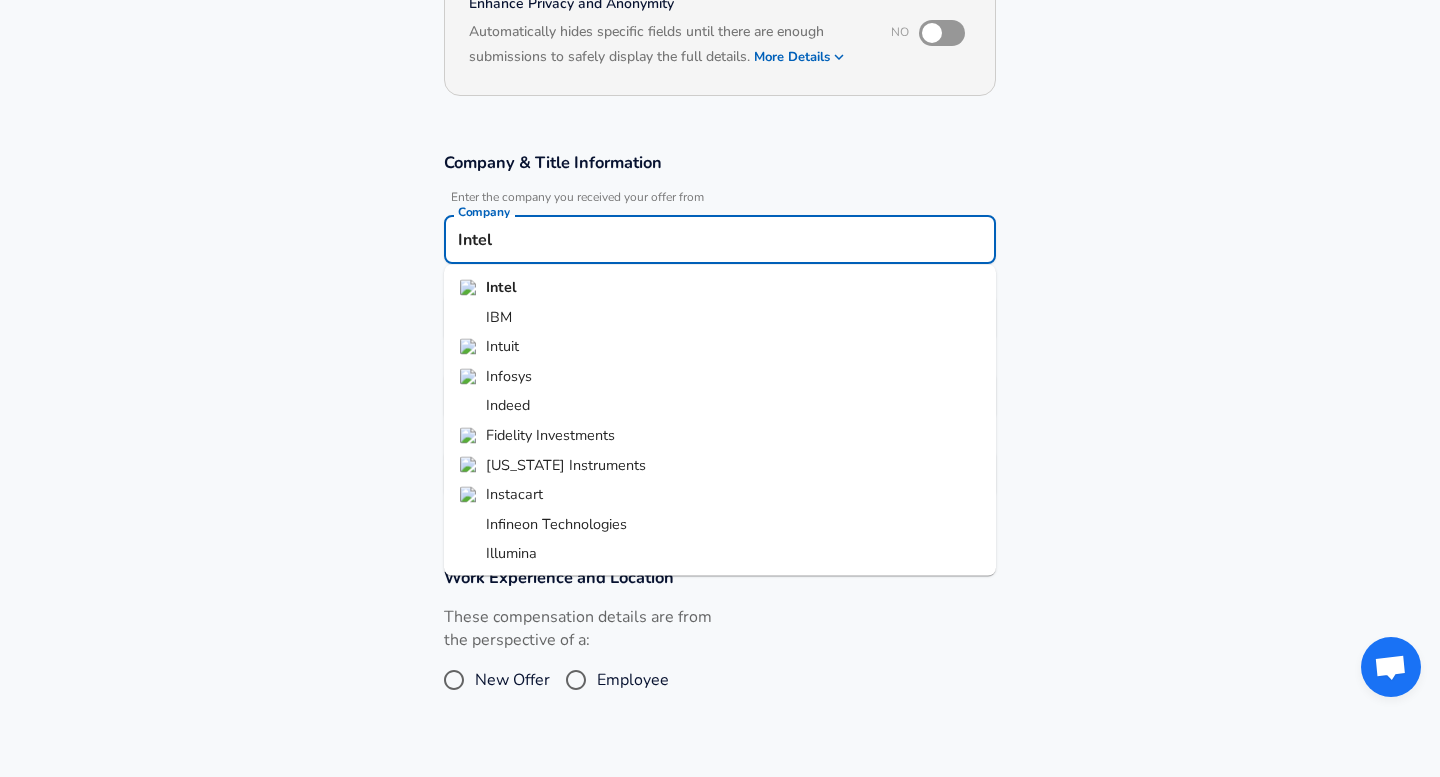 type on "Intel" 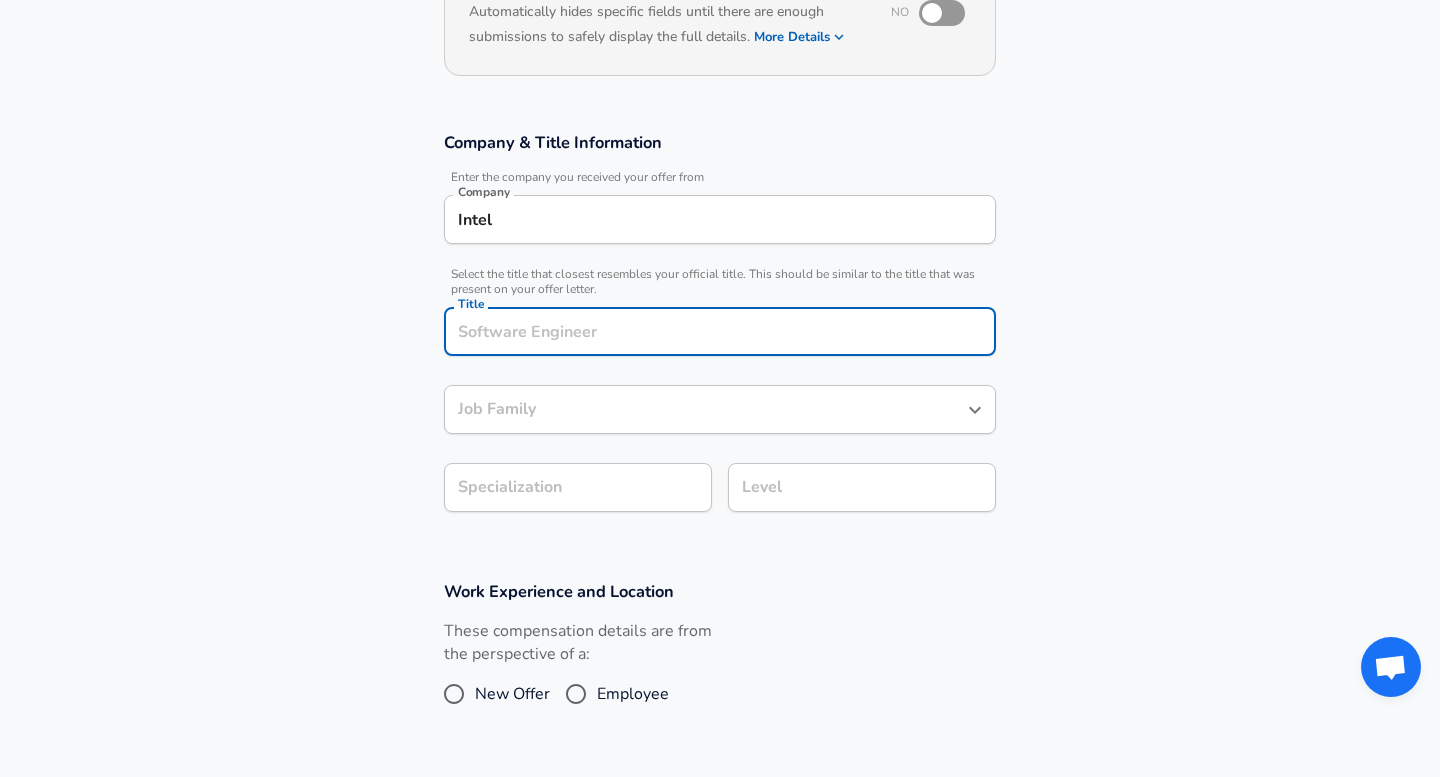 scroll, scrollTop: 249, scrollLeft: 0, axis: vertical 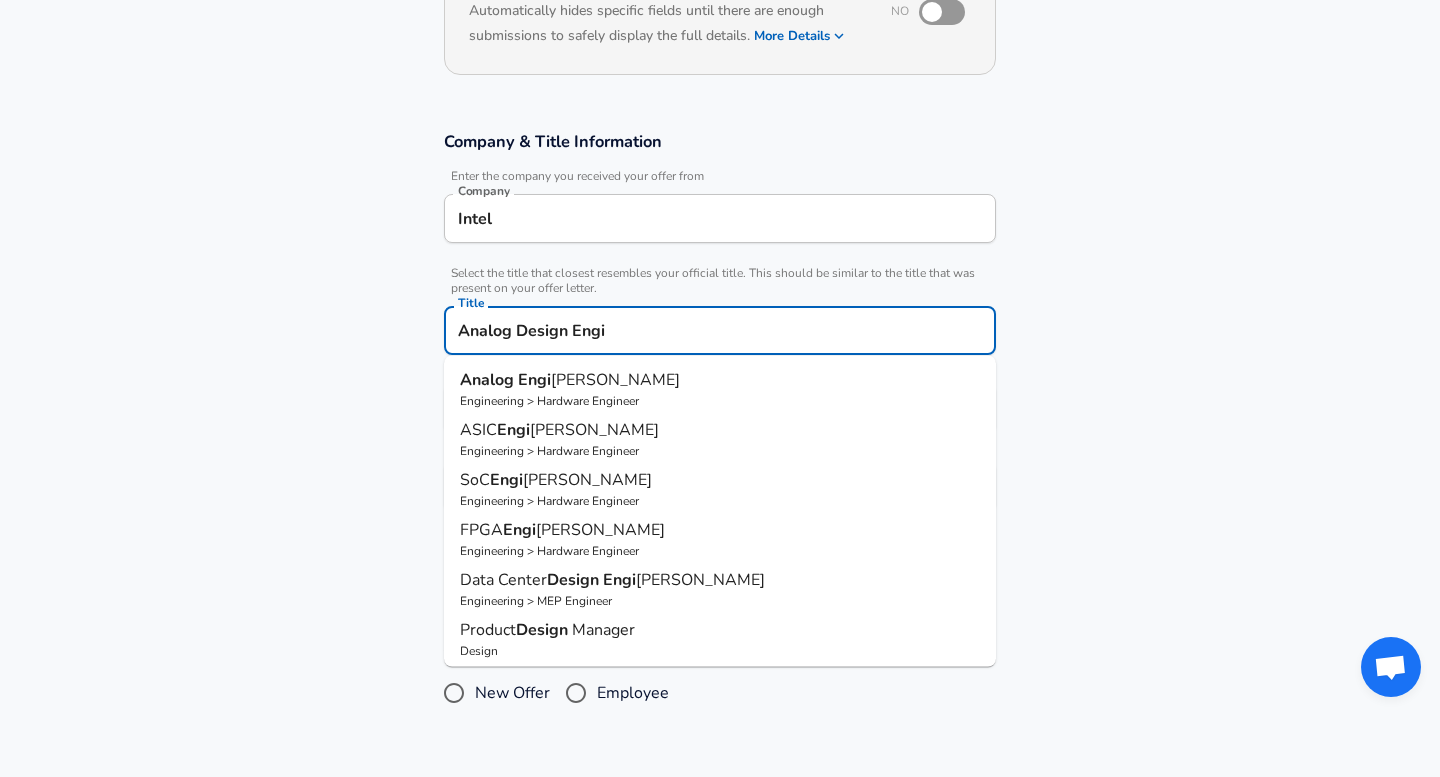 click on "Analog     Engi [PERSON_NAME]" at bounding box center (720, 380) 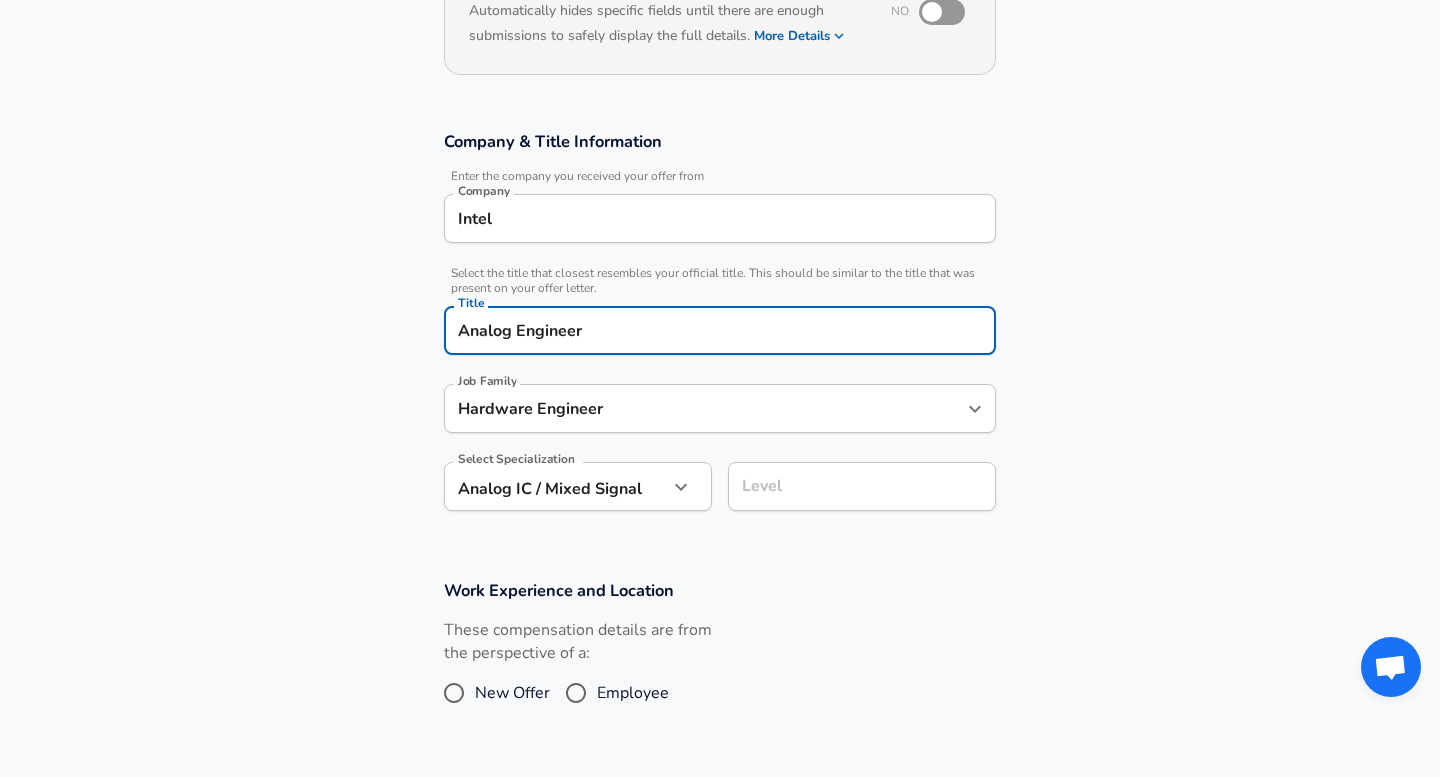 type on "Analog Engineer" 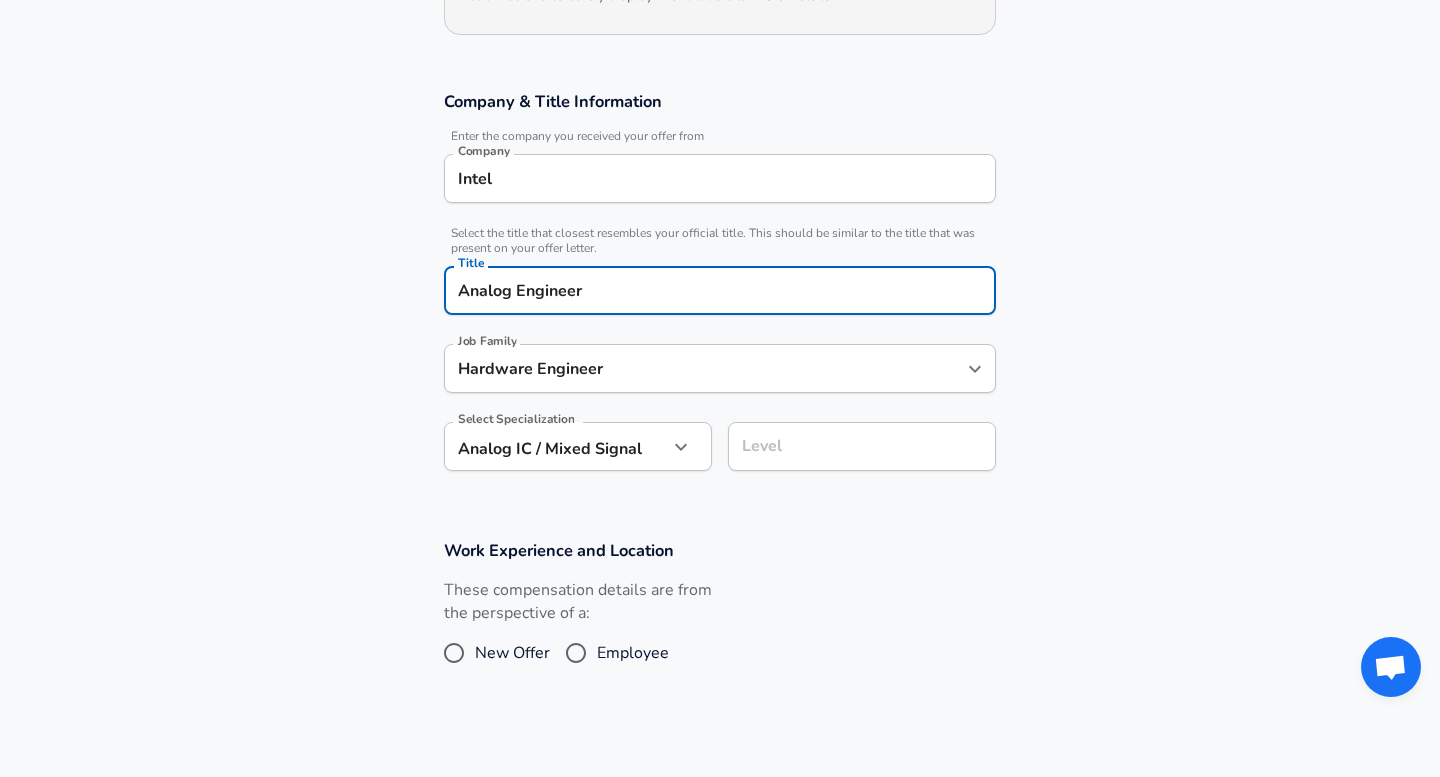 click on "Level" at bounding box center [862, 446] 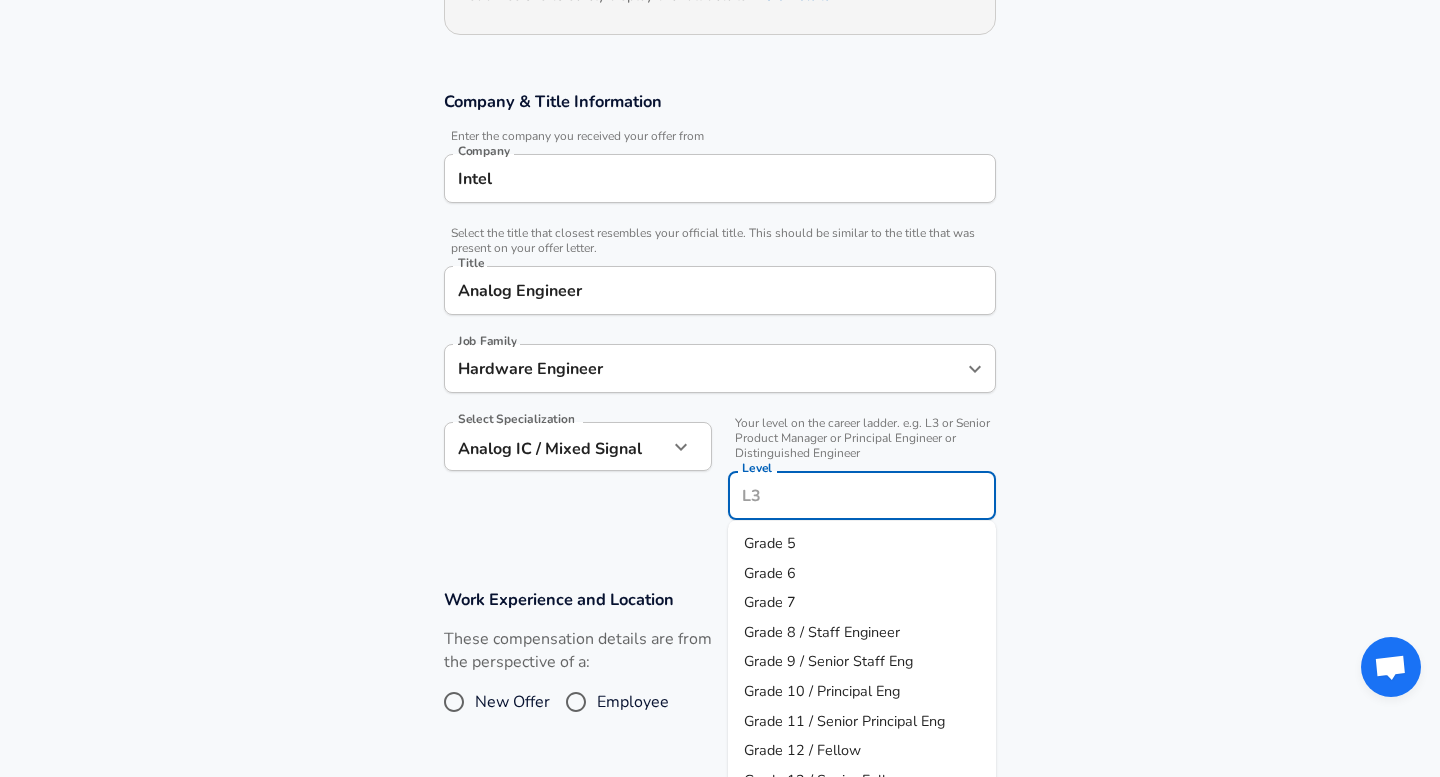 click on "Restart Add Your Salary Upload your offer letter   to verify your submission Enhance Privacy and Anonymity No Automatically hides specific fields until there are enough submissions to safely display the full details.   More Details Based on your submission and the data points that we have already collected, we will automatically hide and anonymize specific fields if there aren't enough data points to remain sufficiently anonymous. Company & Title Information   Enter the company you received your offer from Company Intel Company   Select the title that closest resembles your official title. This should be similar to the title that was present on your offer letter. Title Analog Engineer Title Job Family Hardware Engineer Job Family Select Specialization Analog IC / Mixed Signal Analog IC / Mixed Signal Select Specialization   Your level on the career ladder. e.g. L3 or Senior Product Manager or Principal Engineer or Distinguished Engineer Level Level Grade 5 Grade 6 Grade 7 Grade 8 / Staff Engineer New Offer" at bounding box center [720, 99] 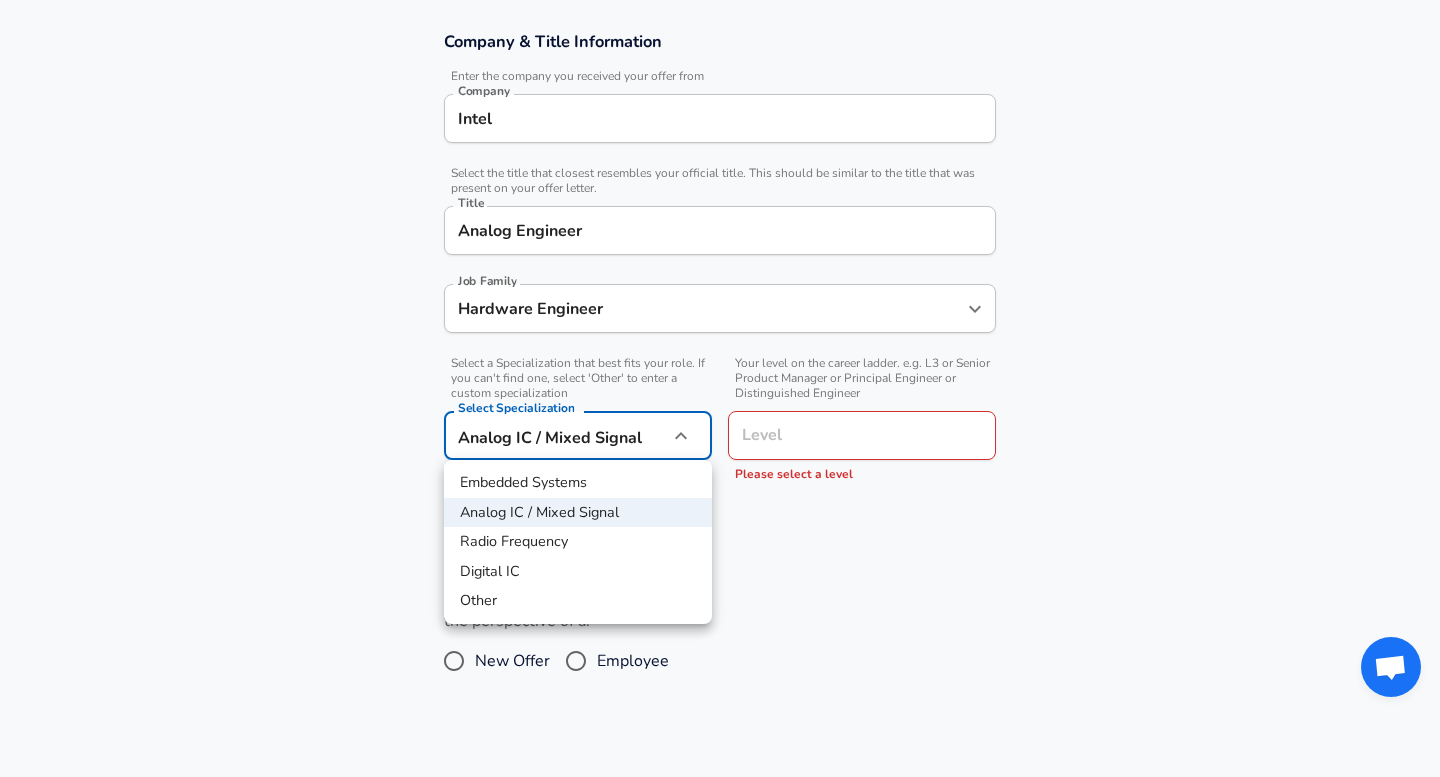 click at bounding box center (720, 388) 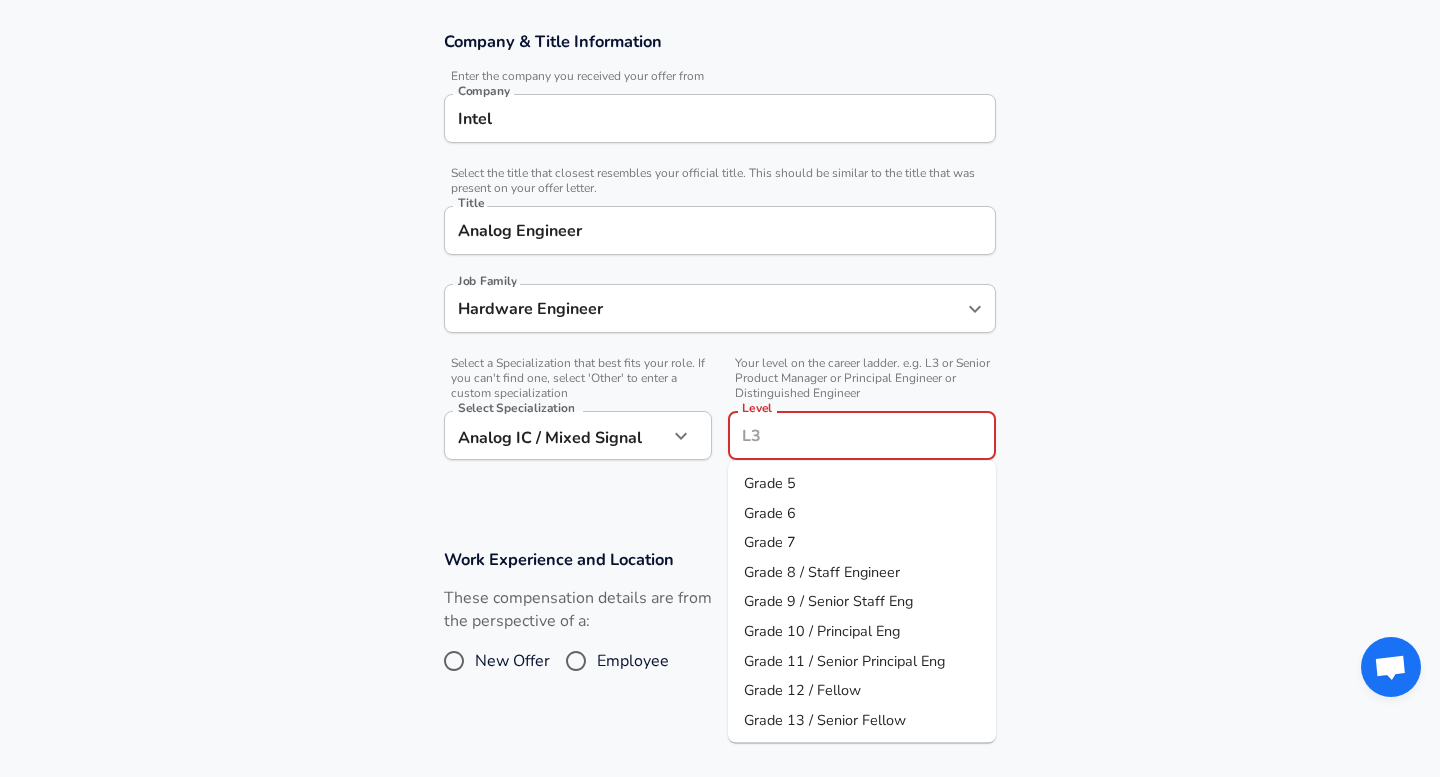 click on "Level" at bounding box center [862, 435] 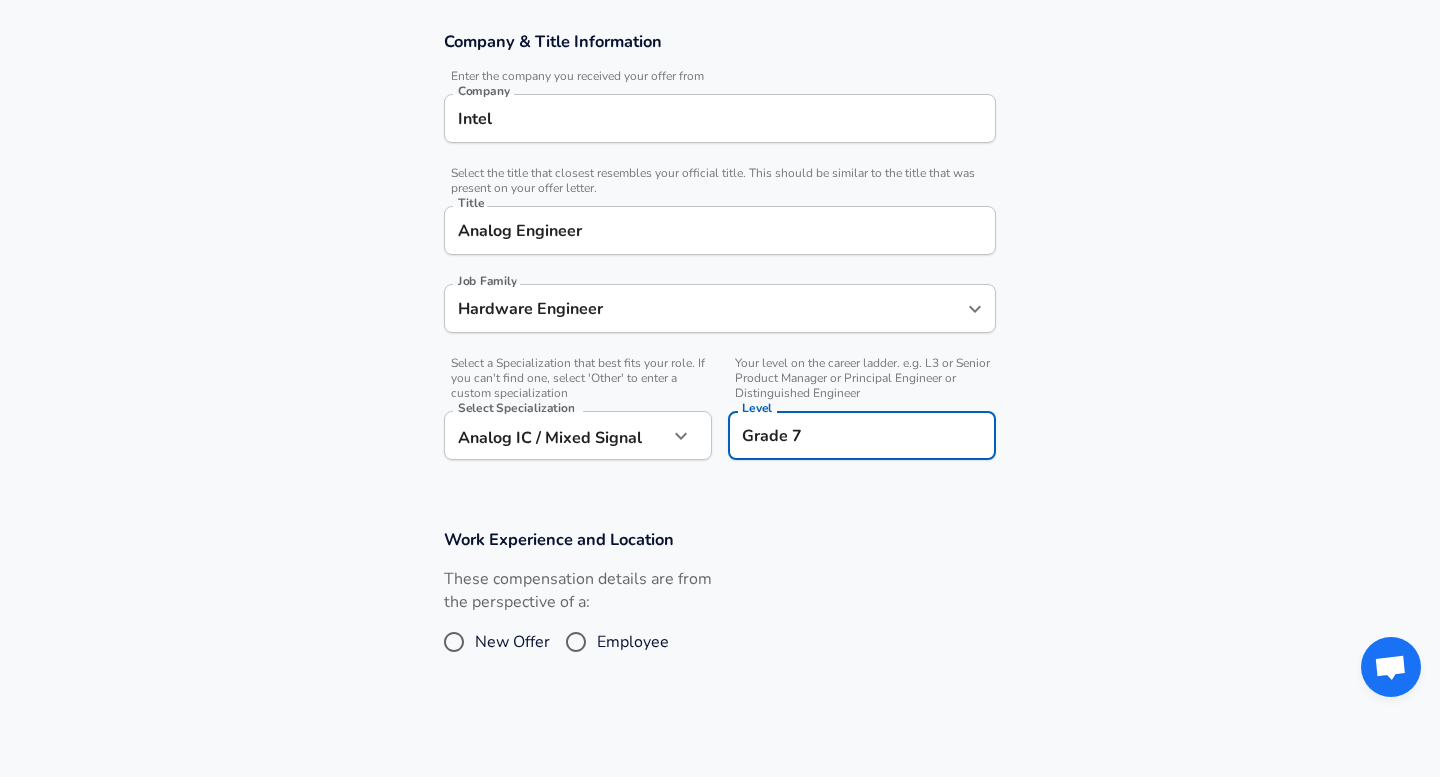 scroll, scrollTop: 485, scrollLeft: 0, axis: vertical 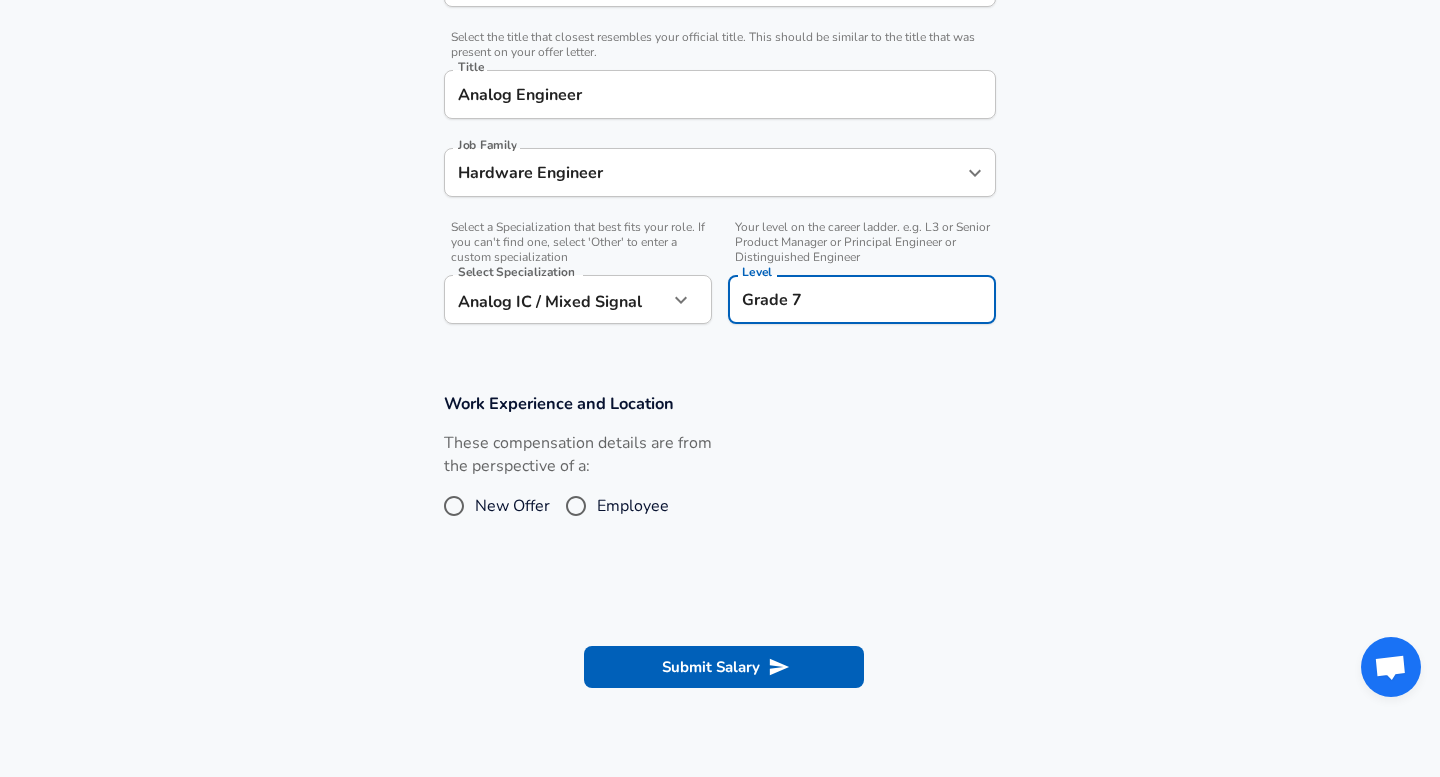 click on "Employee" at bounding box center (633, 506) 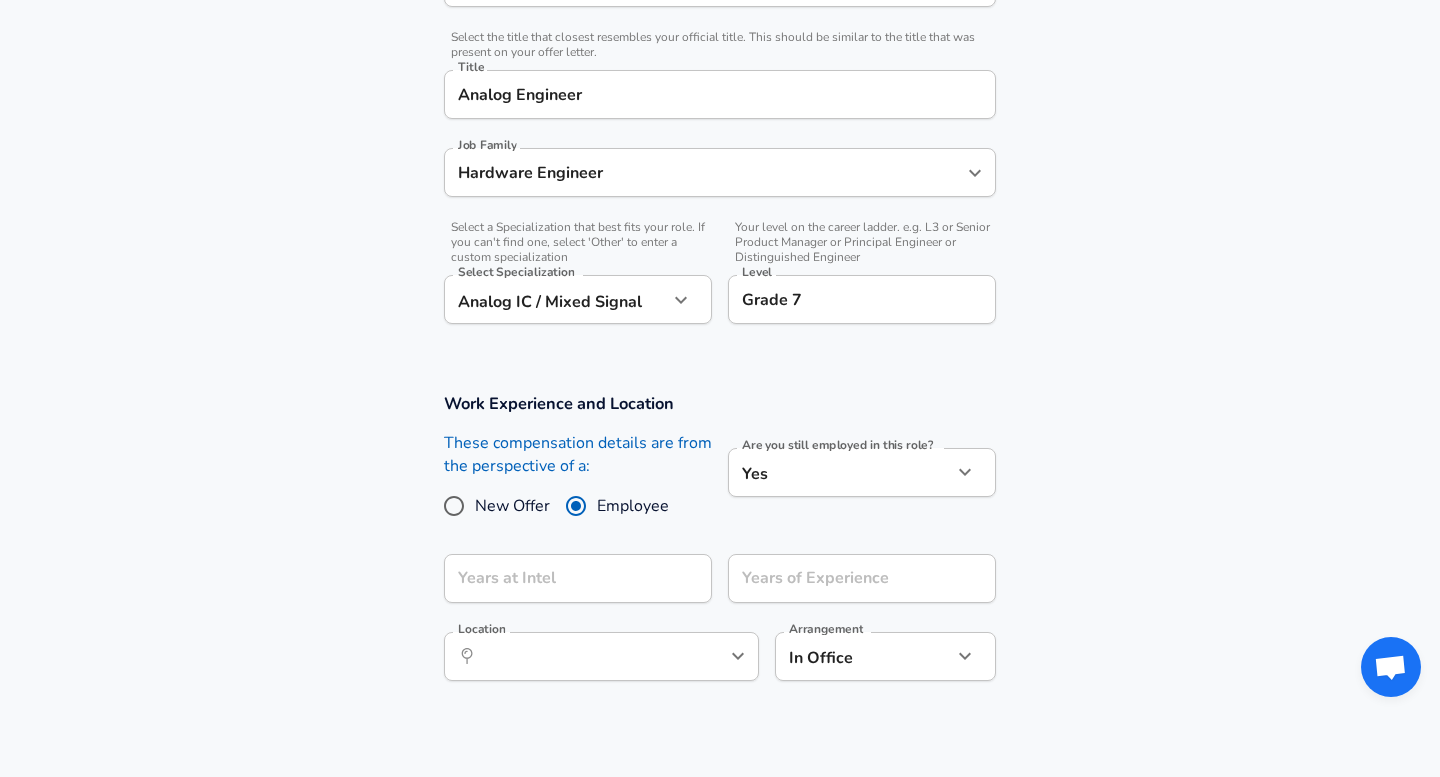 scroll, scrollTop: 584, scrollLeft: 0, axis: vertical 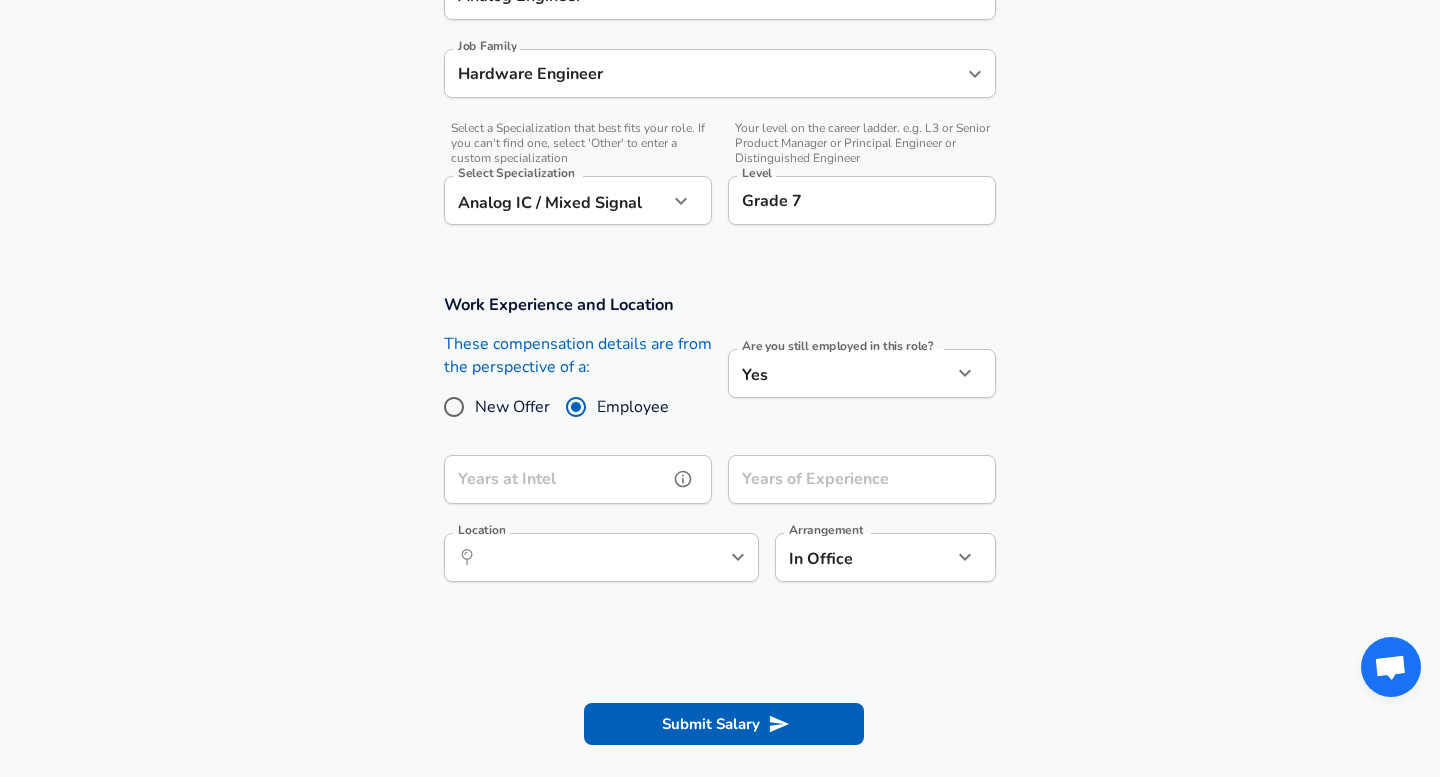 click on "Years at Intel" at bounding box center (556, 479) 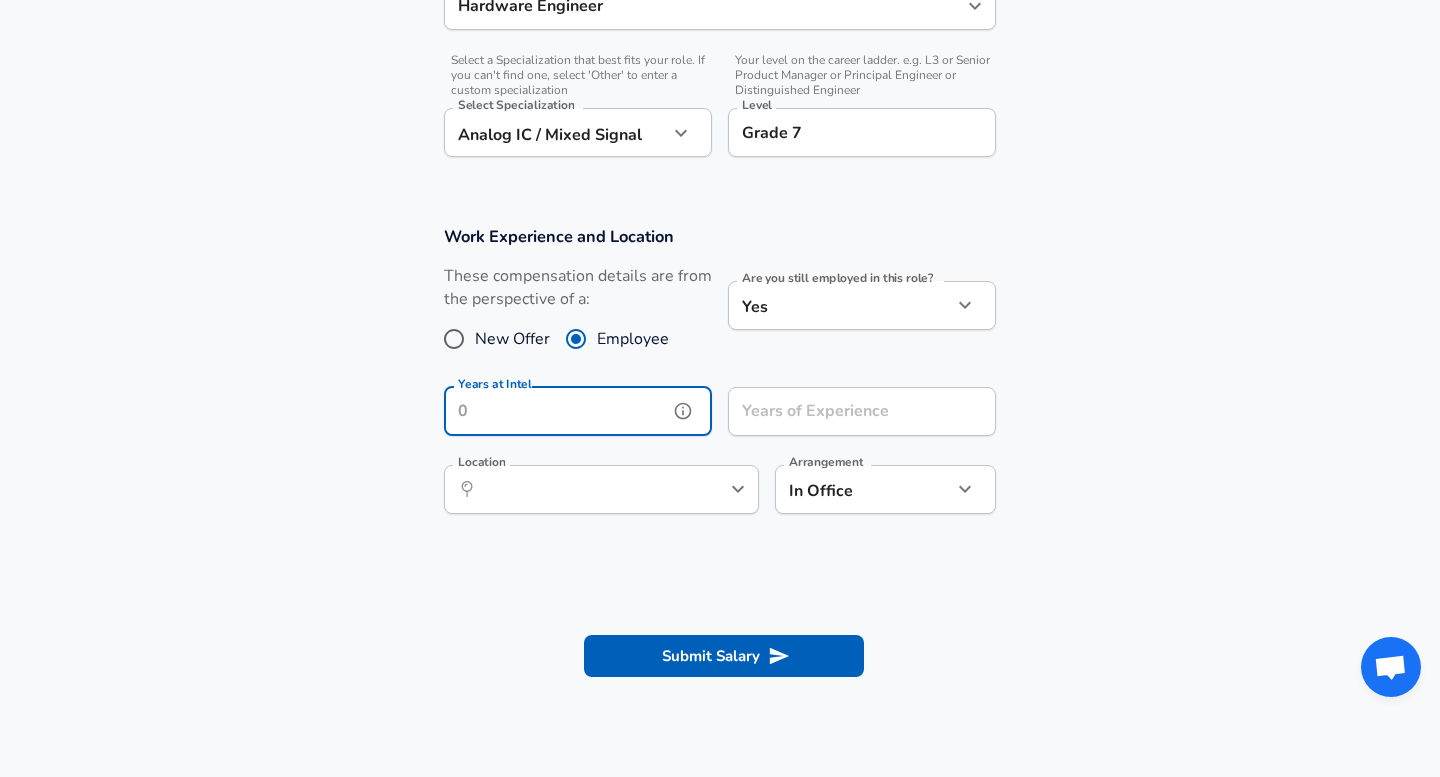 scroll, scrollTop: 653, scrollLeft: 0, axis: vertical 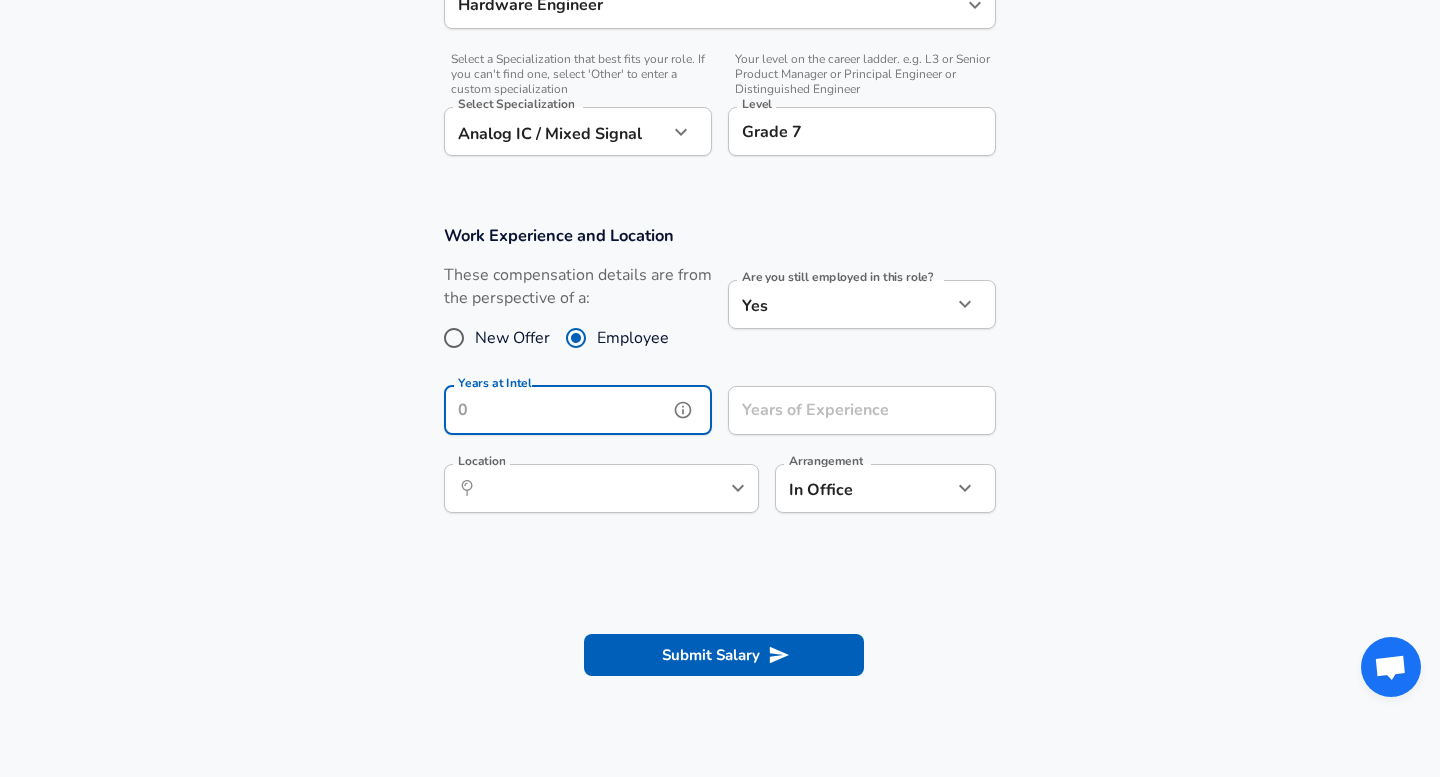 type on "7" 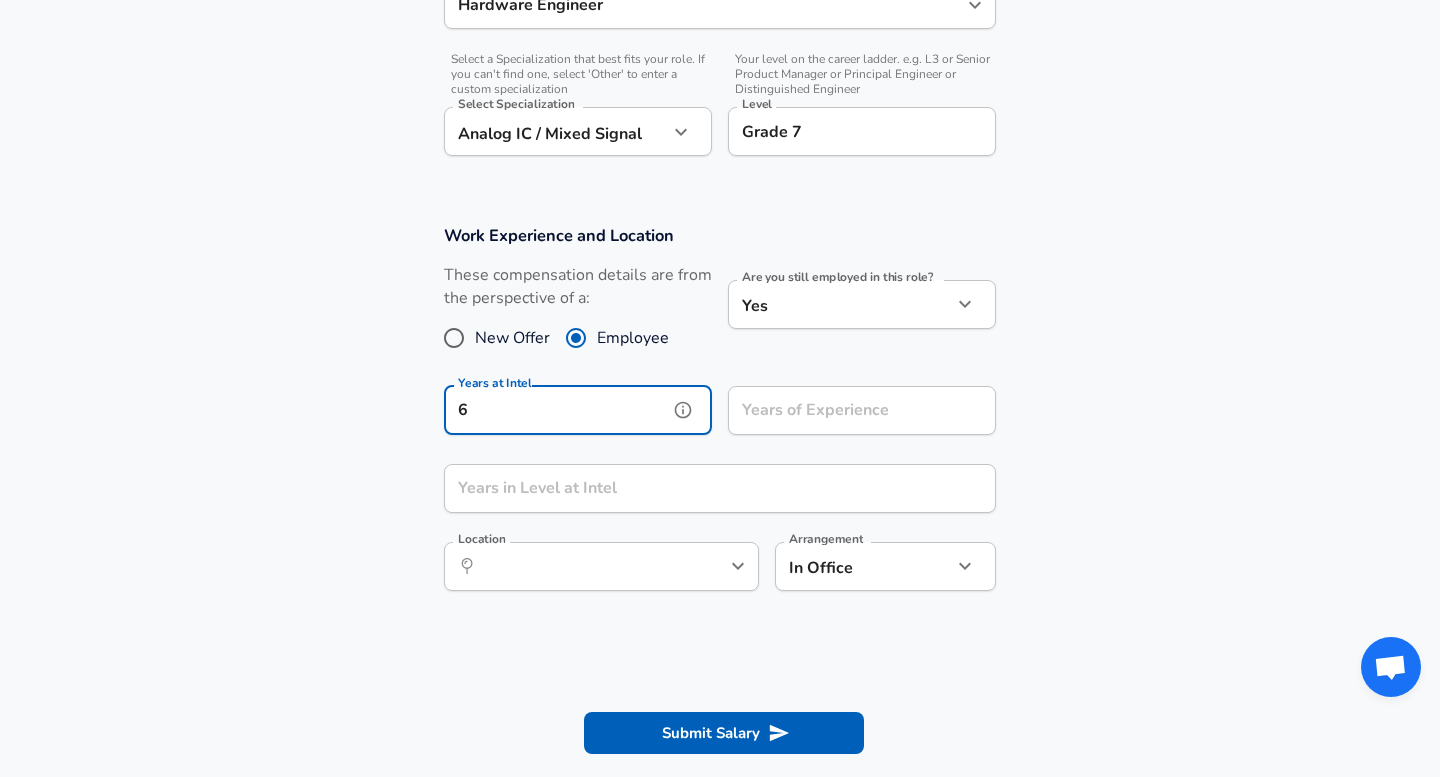 type on "6" 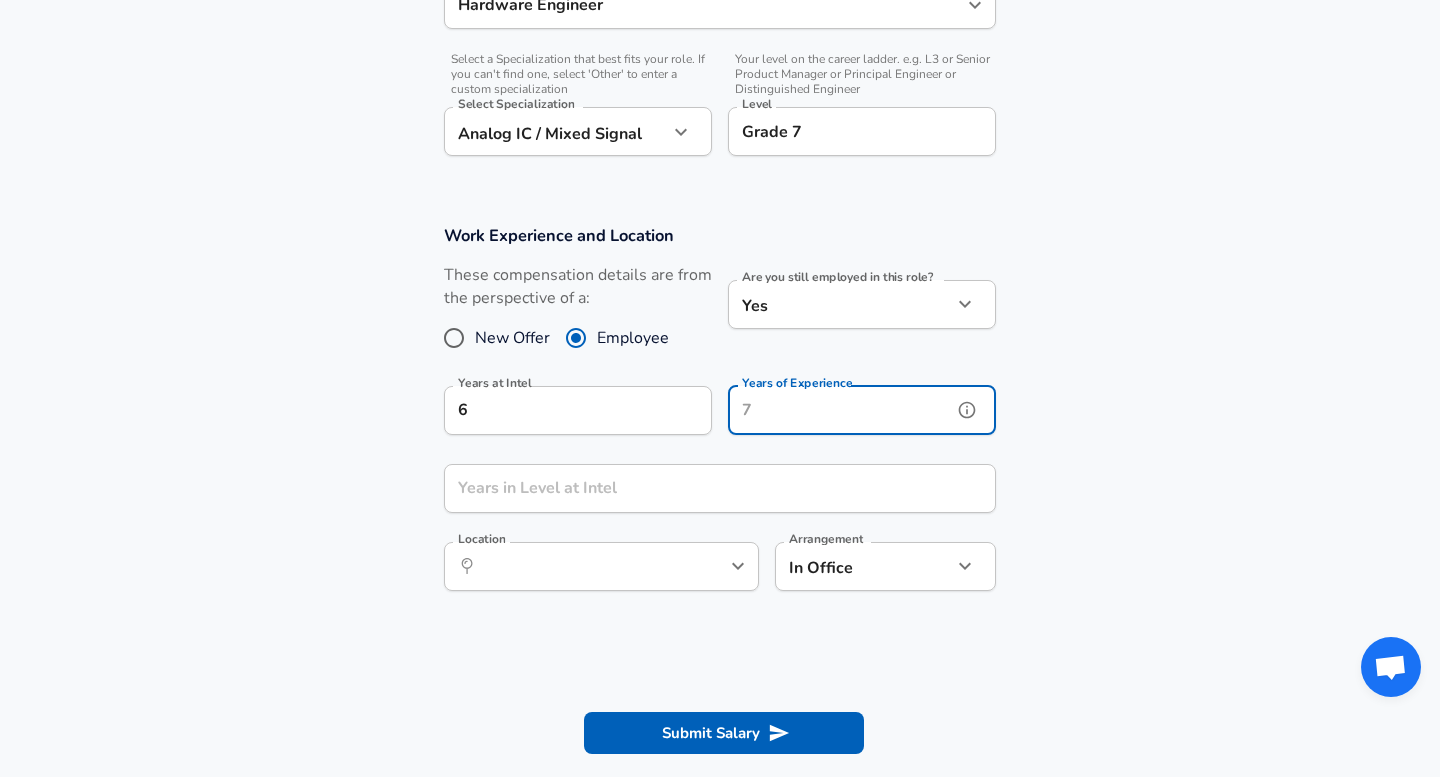click on "Years of Experience" at bounding box center (840, 410) 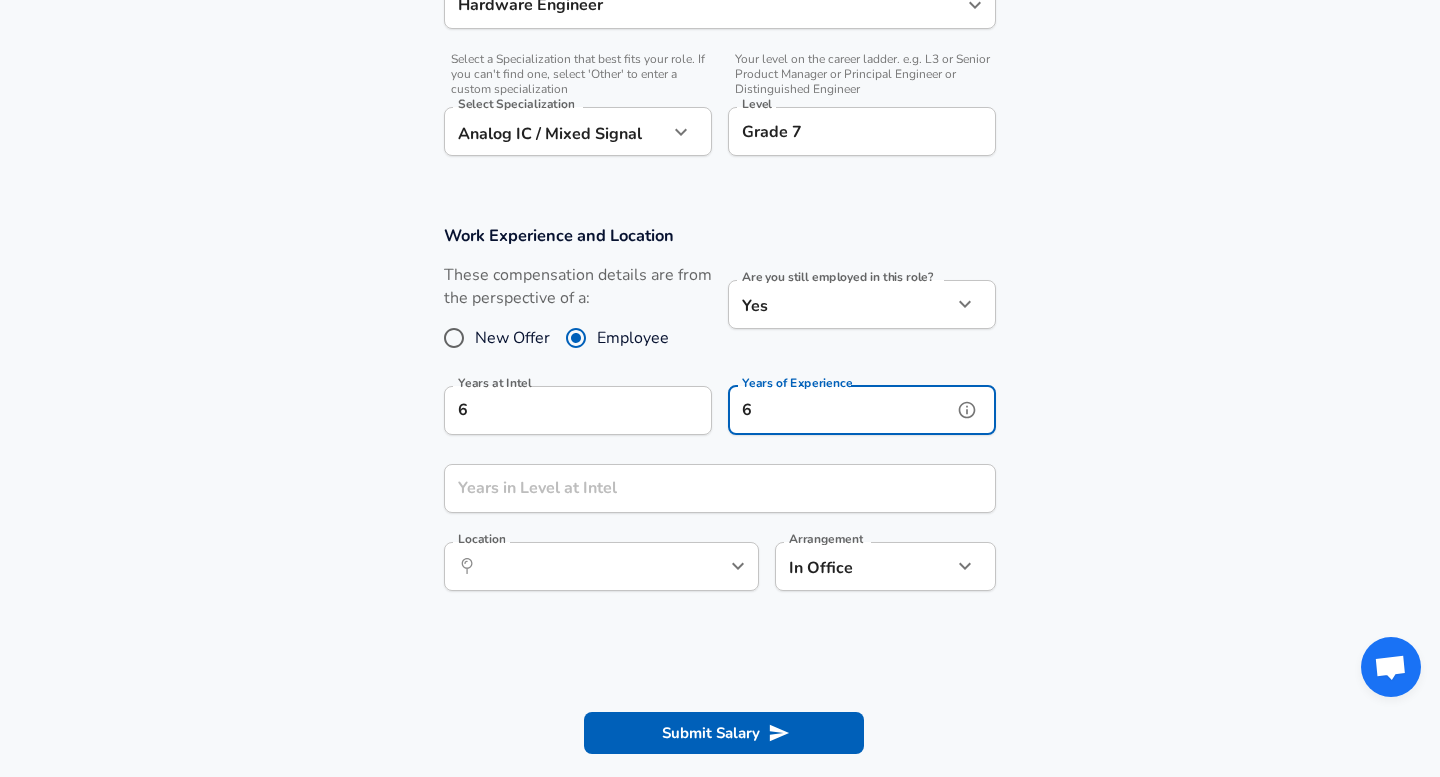 type on "6" 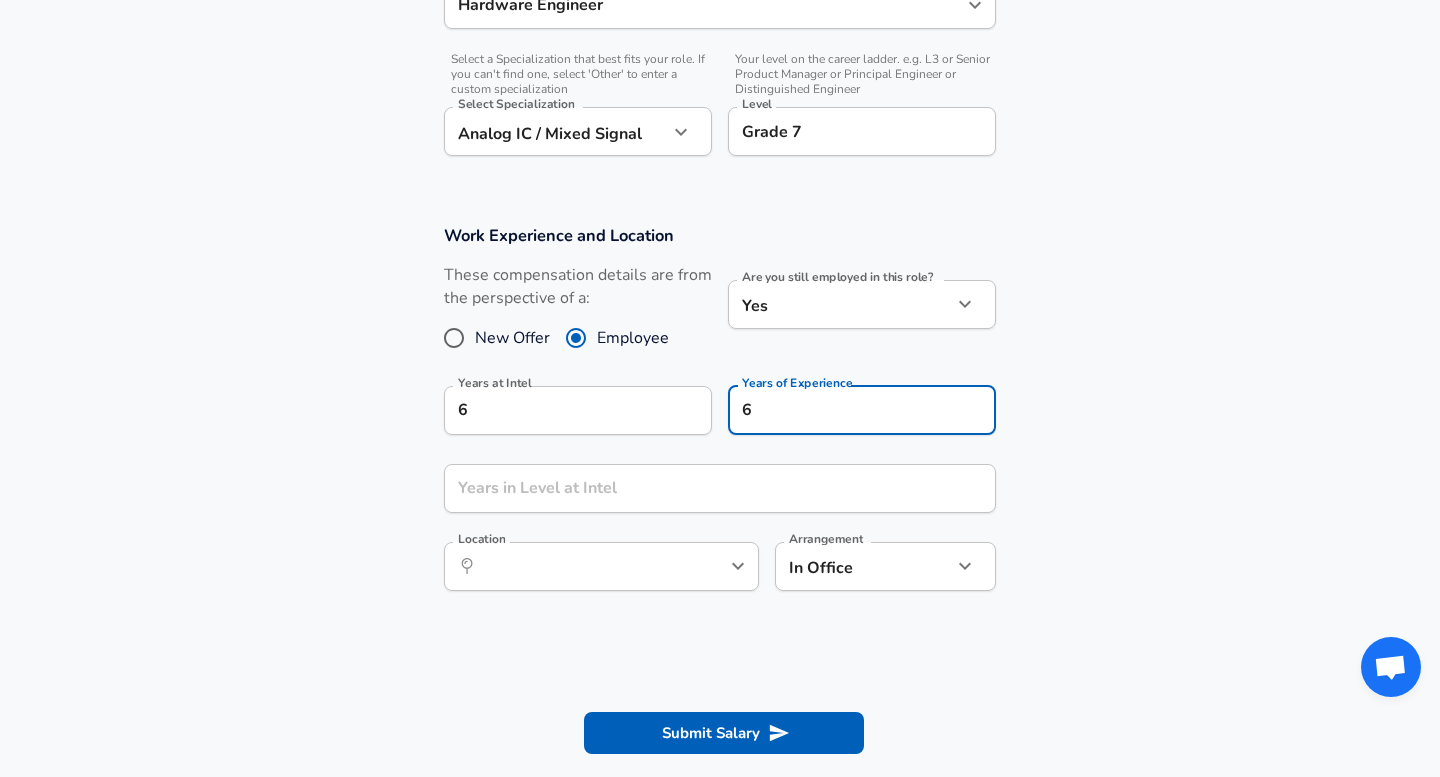 click on "Years in Level at Intel Years in Level at Intel" at bounding box center [720, 491] 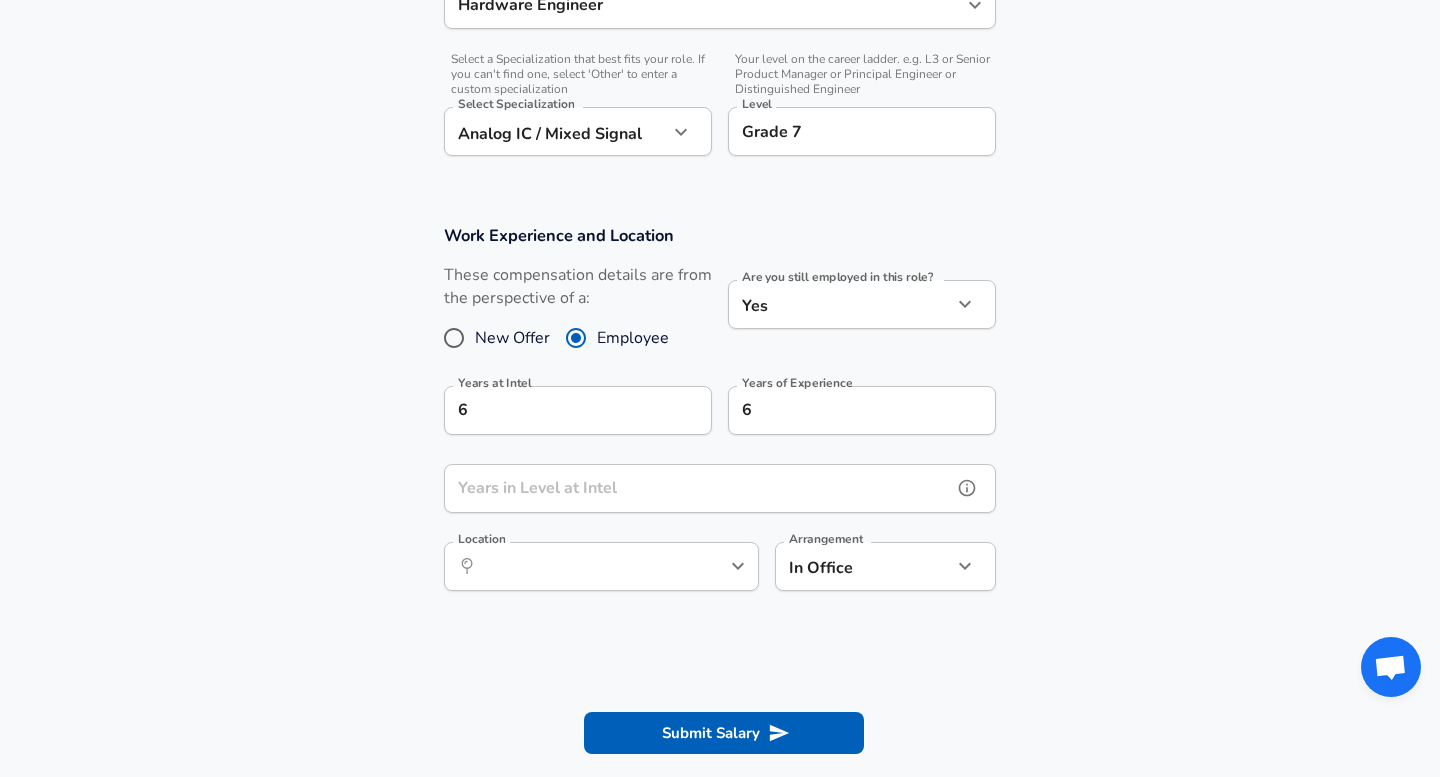 click on "Years in Level at Intel" at bounding box center (698, 488) 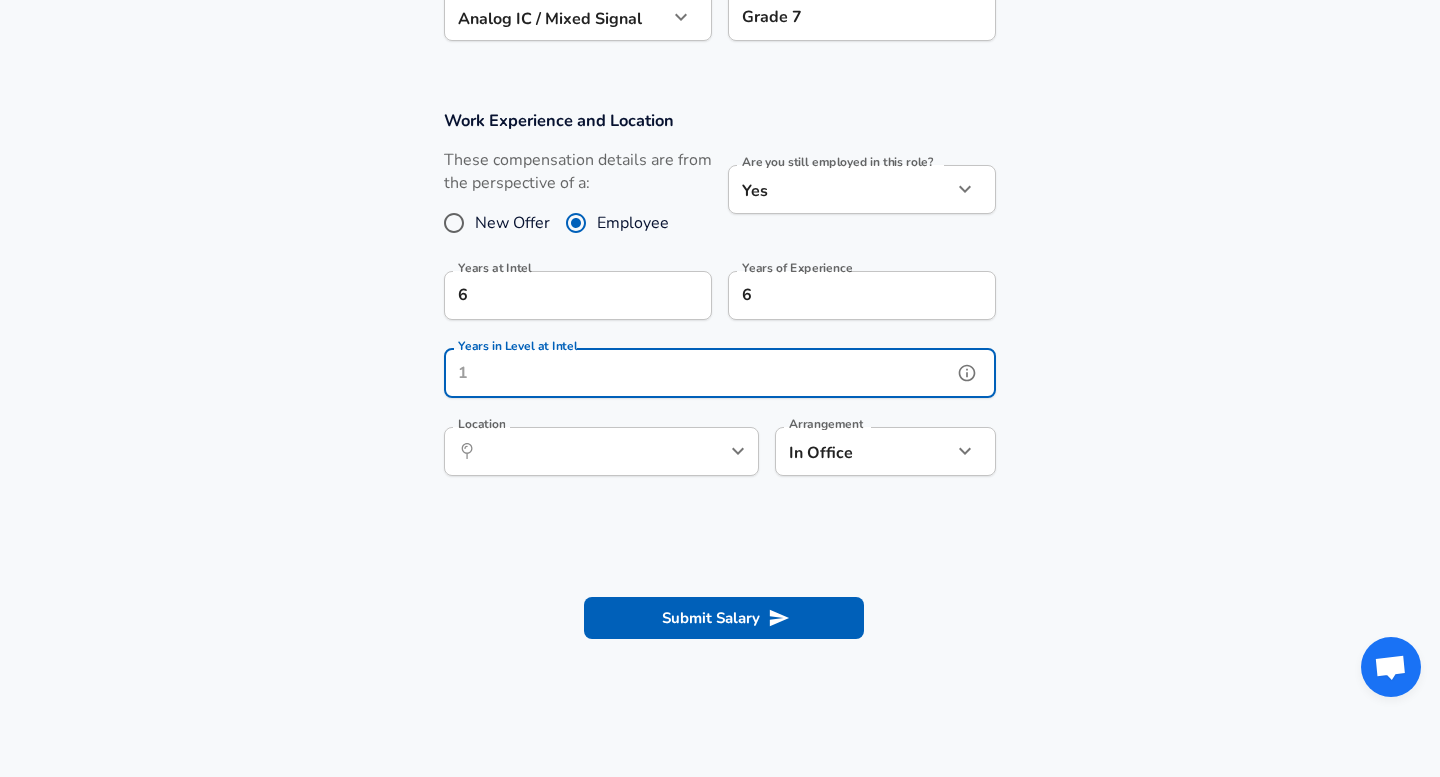 scroll, scrollTop: 774, scrollLeft: 0, axis: vertical 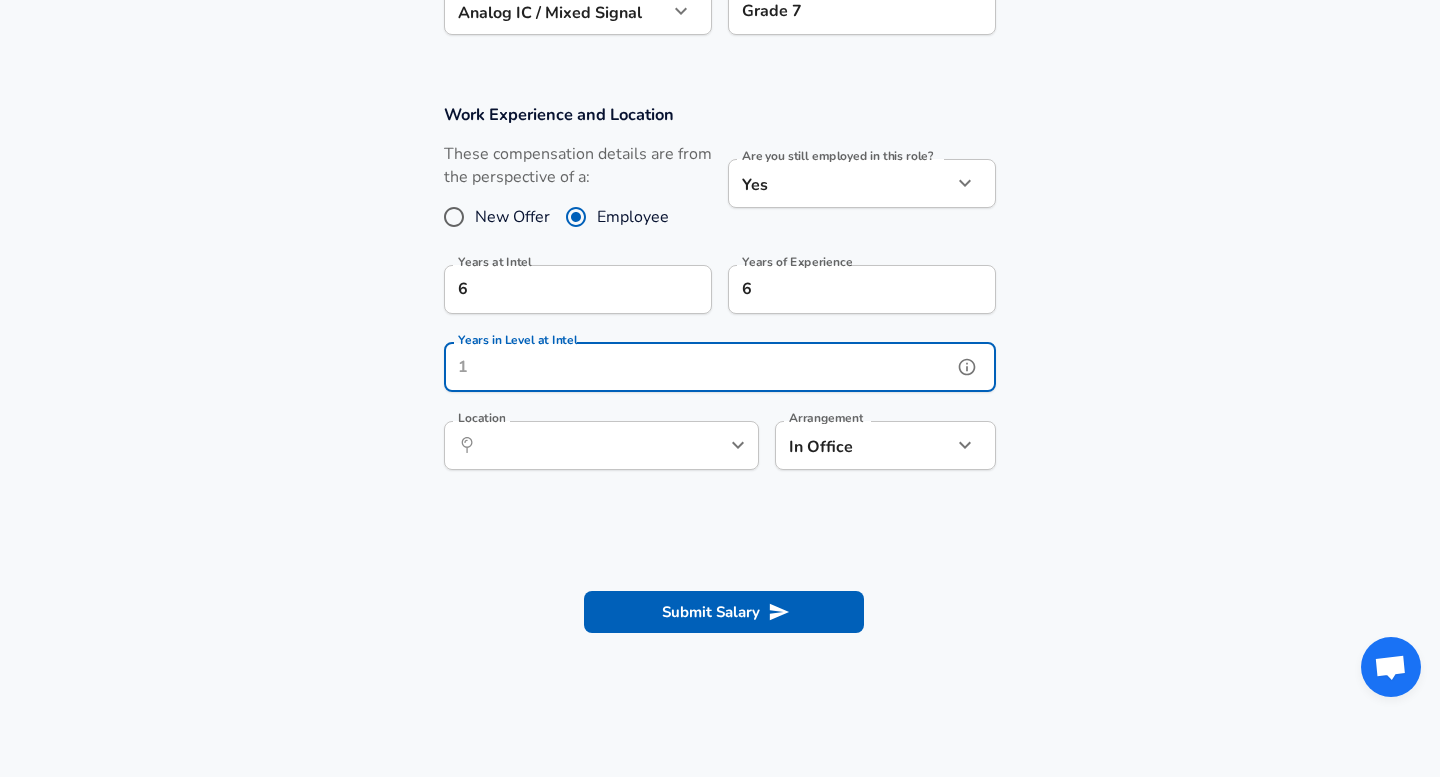 type on "1" 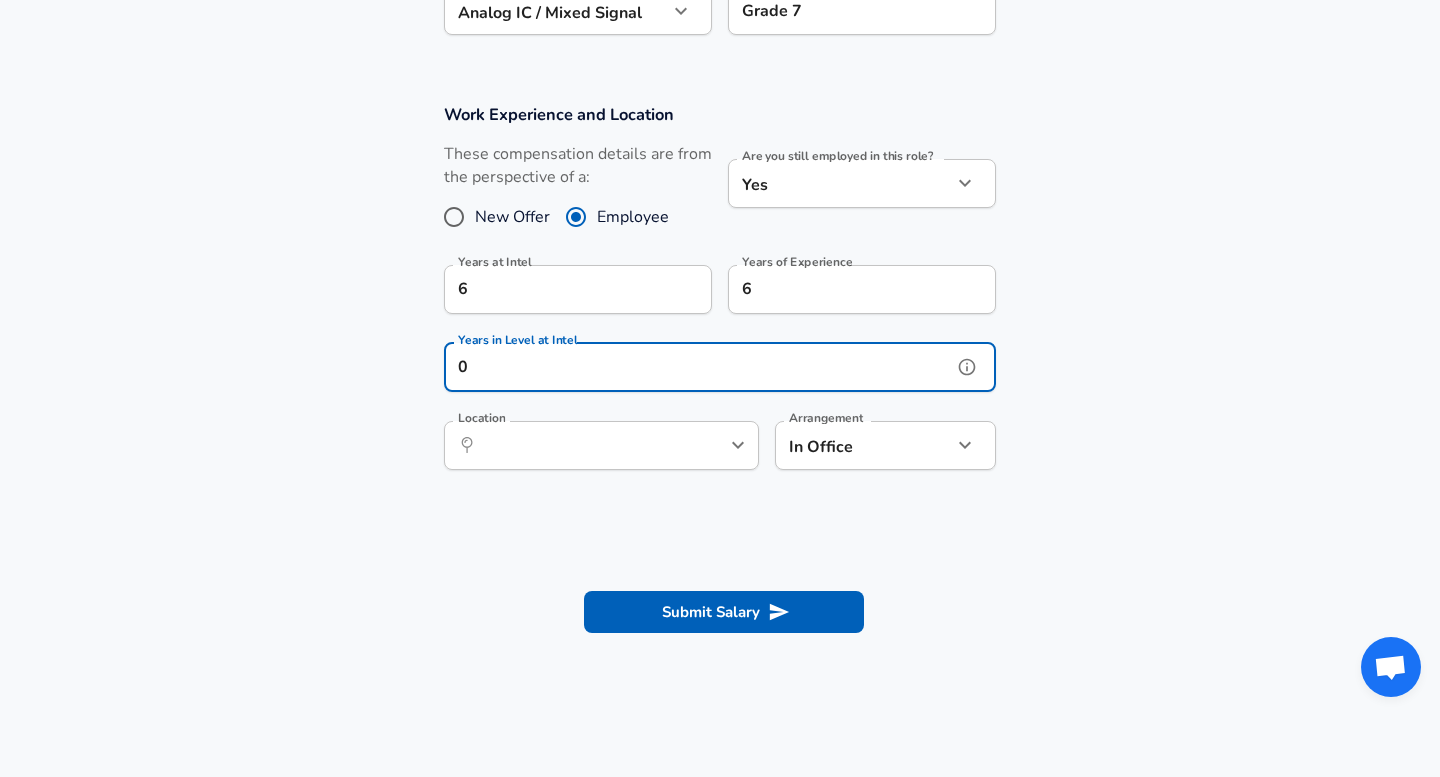 type on "0" 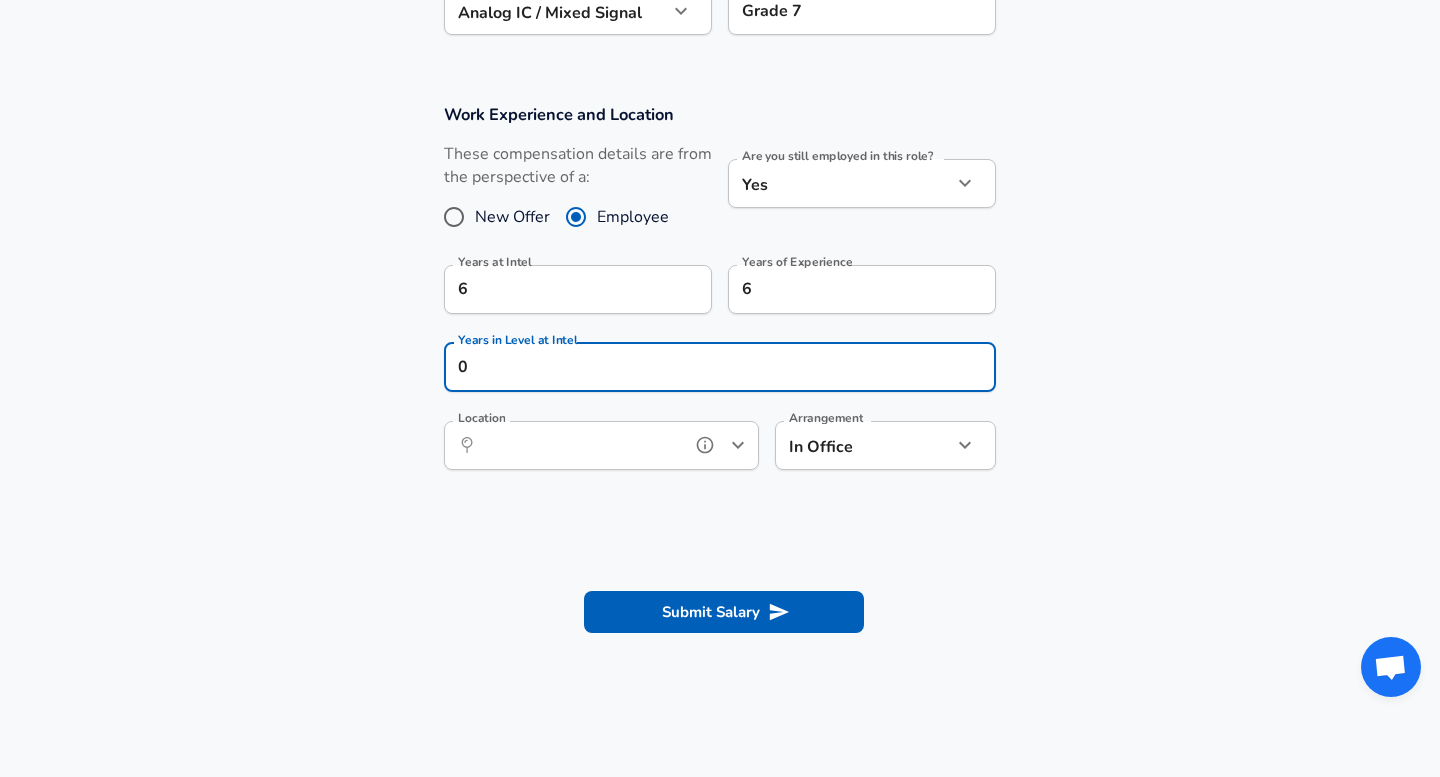 click on "Location" at bounding box center [579, 445] 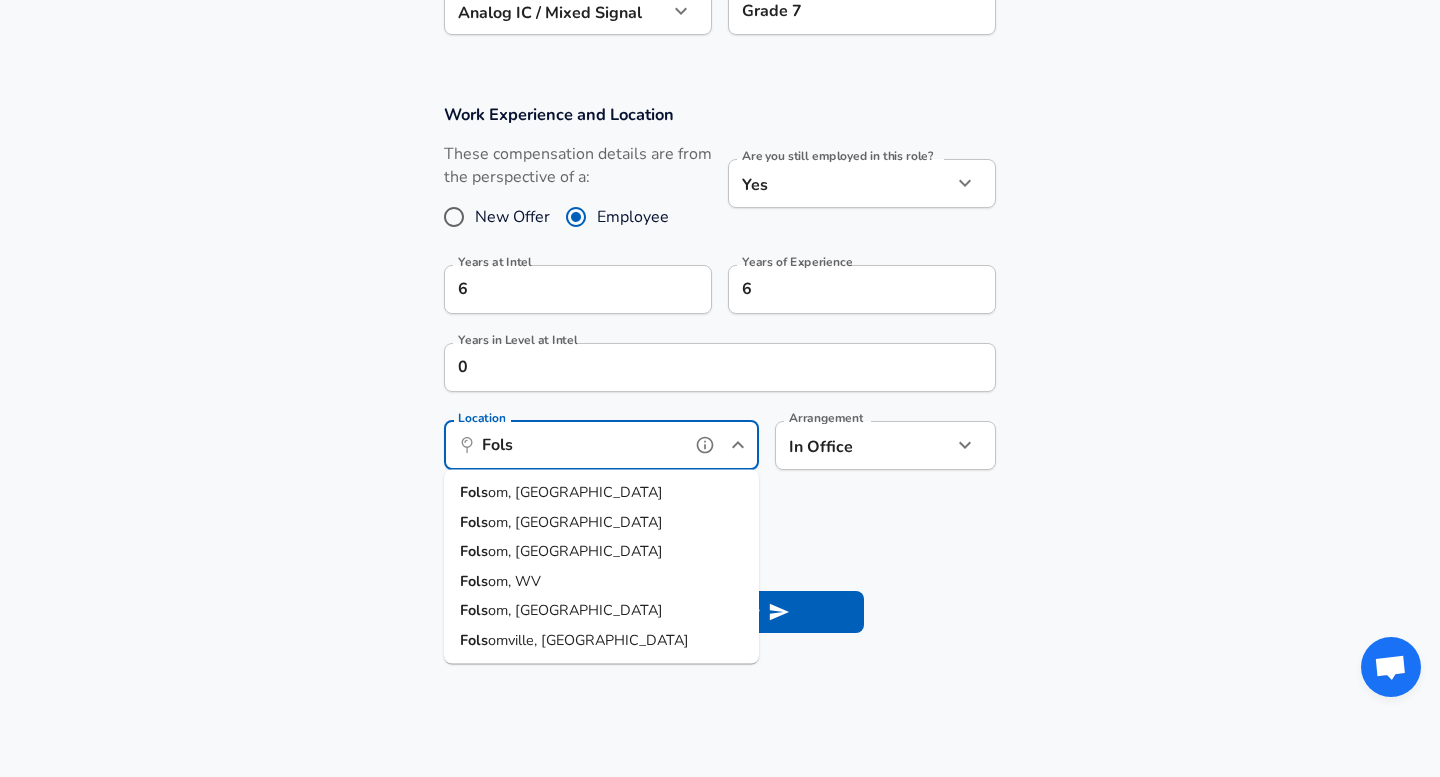 click on "Fols om, [GEOGRAPHIC_DATA]" at bounding box center [601, 493] 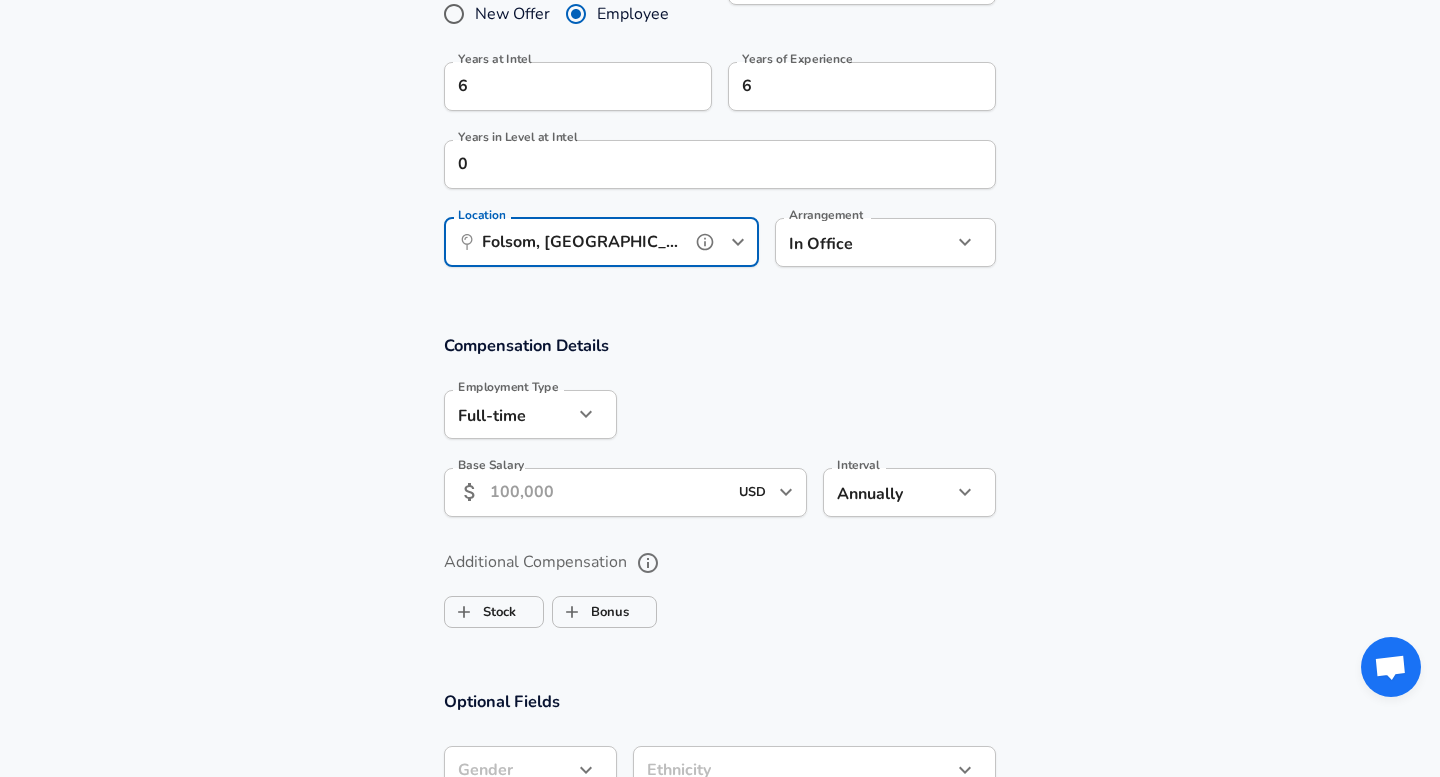 scroll, scrollTop: 978, scrollLeft: 0, axis: vertical 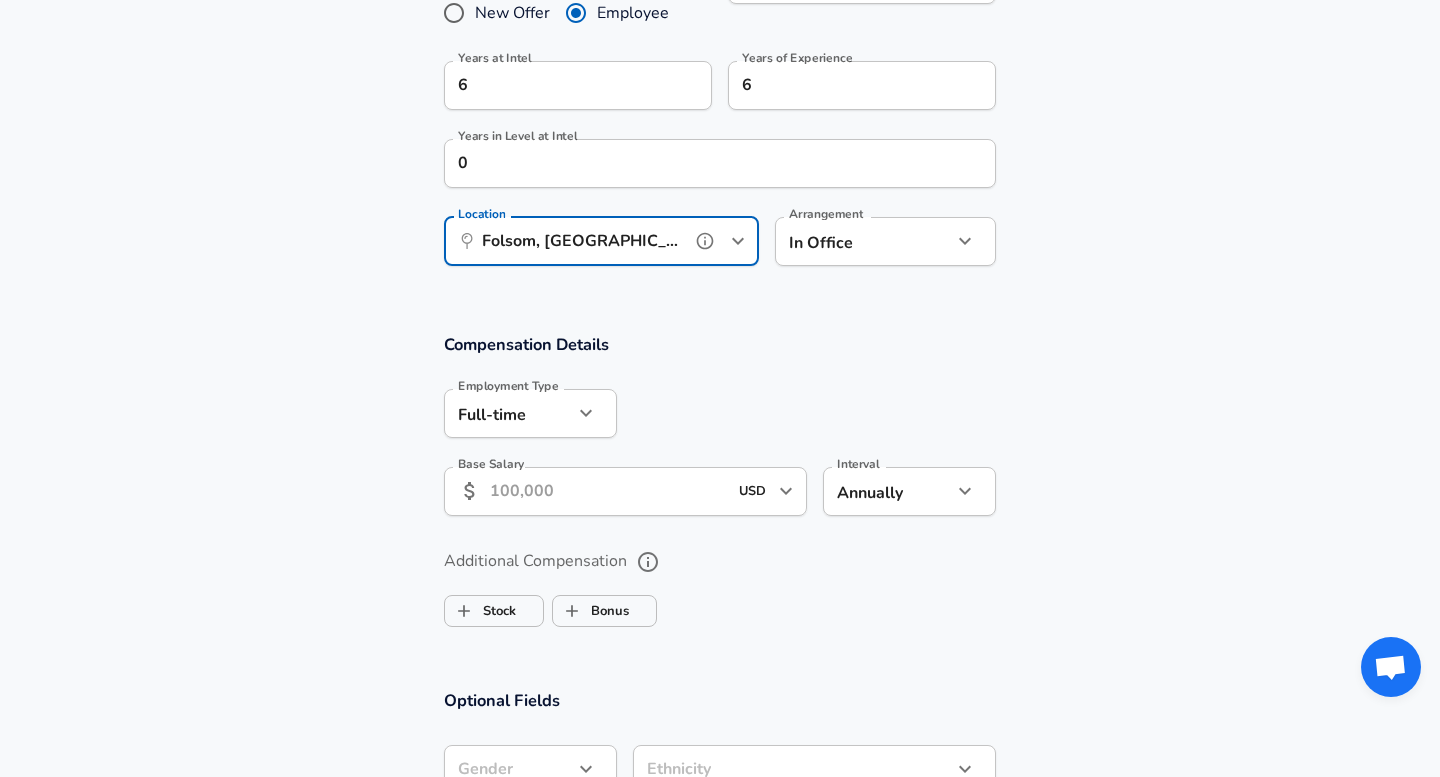type on "Folsom, [GEOGRAPHIC_DATA]" 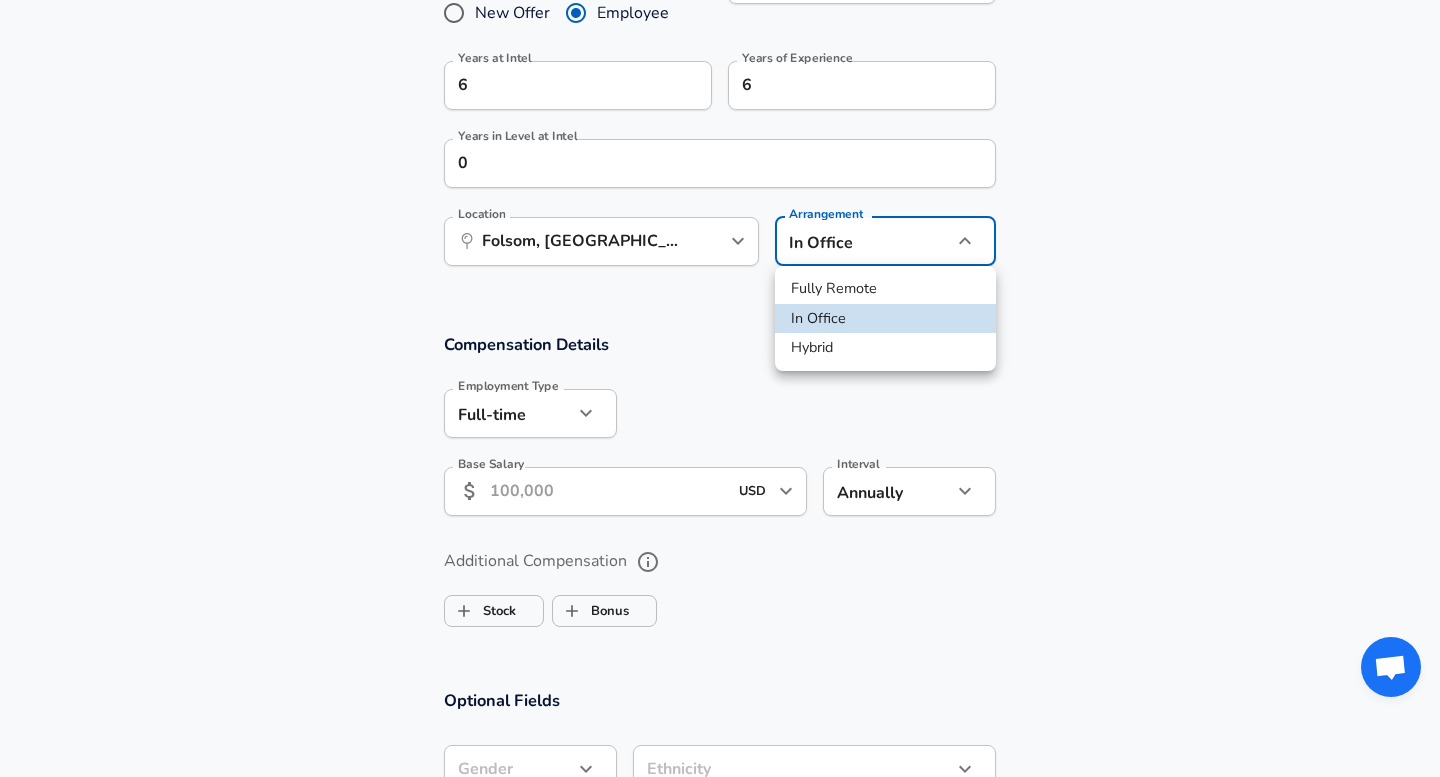 click on "Restart Add Your Salary Upload your offer letter   to verify your submission Enhance Privacy and Anonymity No Automatically hides specific fields until there are enough submissions to safely display the full details.   More Details Based on your submission and the data points that we have already collected, we will automatically hide and anonymize specific fields if there aren't enough data points to remain sufficiently anonymous. Company & Title Information   Enter the company you received your offer from Company Intel Company   Select the title that closest resembles your official title. This should be similar to the title that was present on your offer letter. Title Analog Engineer Title Job Family Hardware Engineer Job Family   Select a Specialization that best fits your role. If you can't find one, select 'Other' to enter a custom specialization Select Specialization Analog IC / Mixed Signal Analog IC / Mixed Signal Select Specialization   Level Grade 7 Level Work Experience and Location New Offer Yes 6" at bounding box center [720, -590] 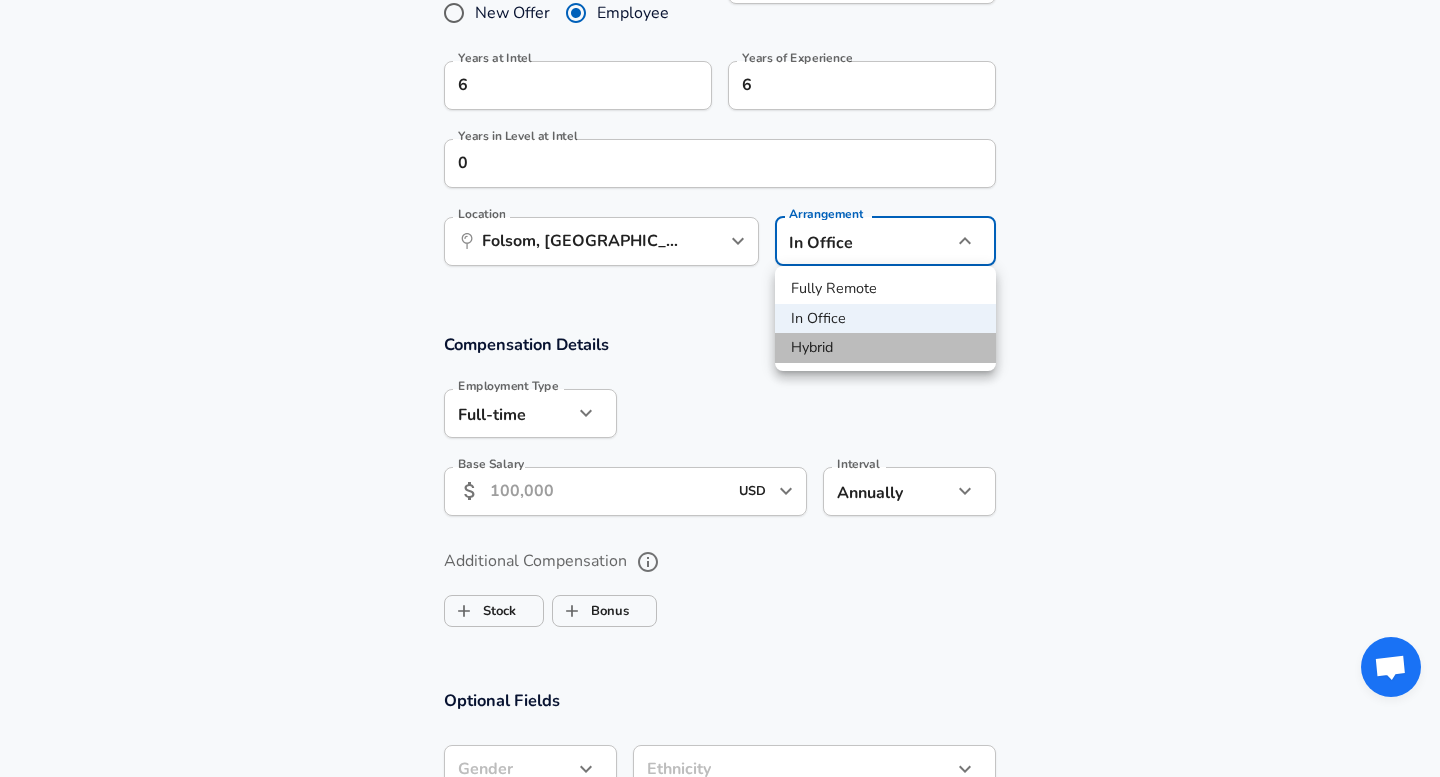 click on "Hybrid" at bounding box center [885, 348] 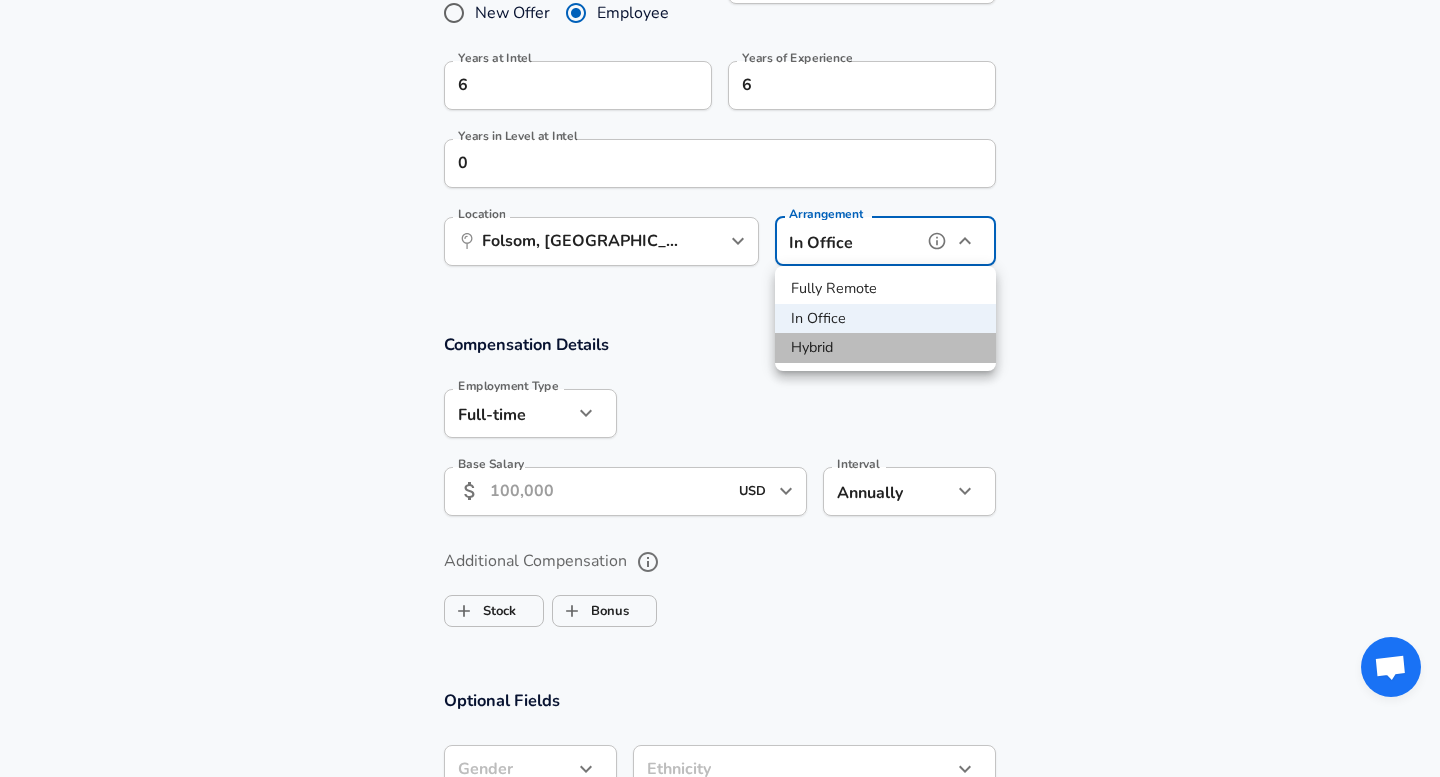 type on "hybrid" 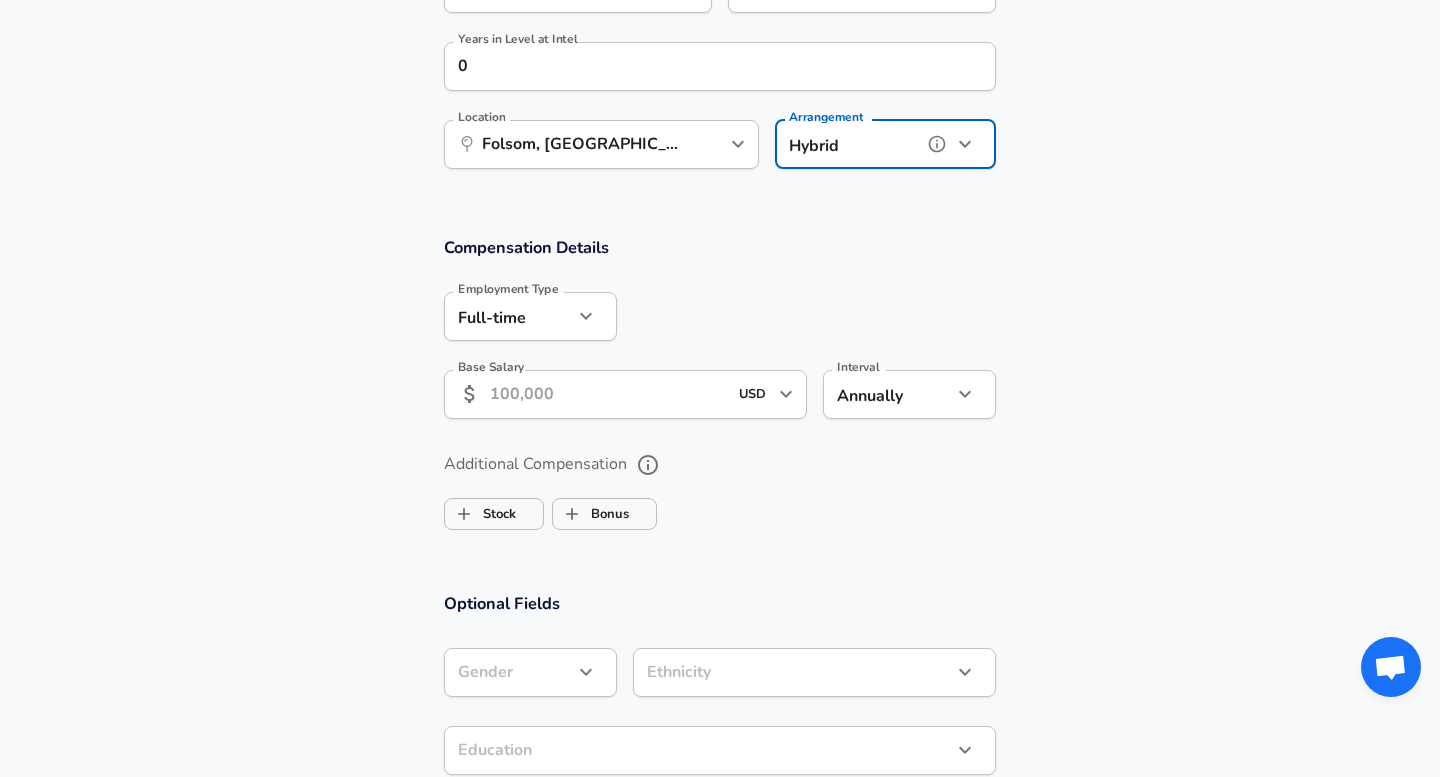 scroll, scrollTop: 1104, scrollLeft: 0, axis: vertical 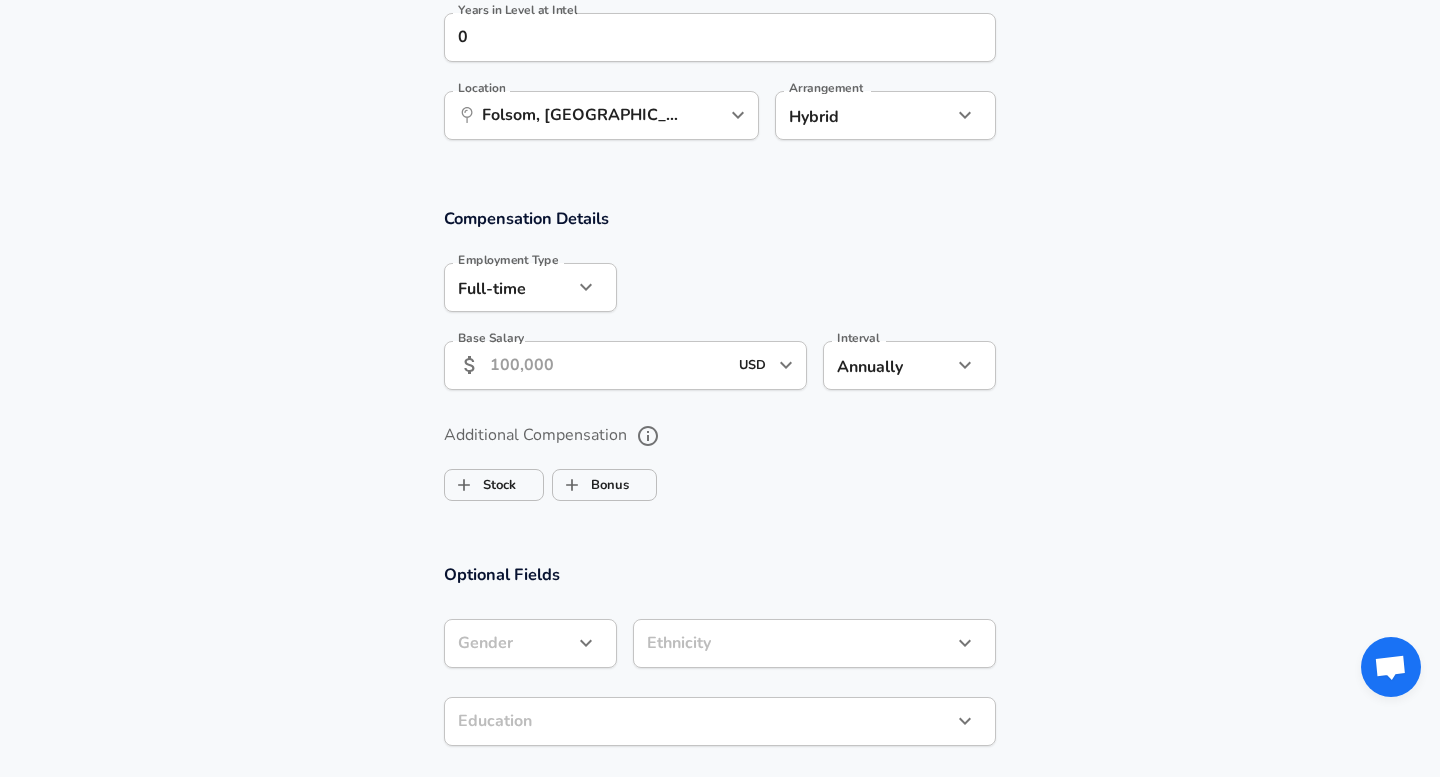 click on "Base Salary" at bounding box center (608, 365) 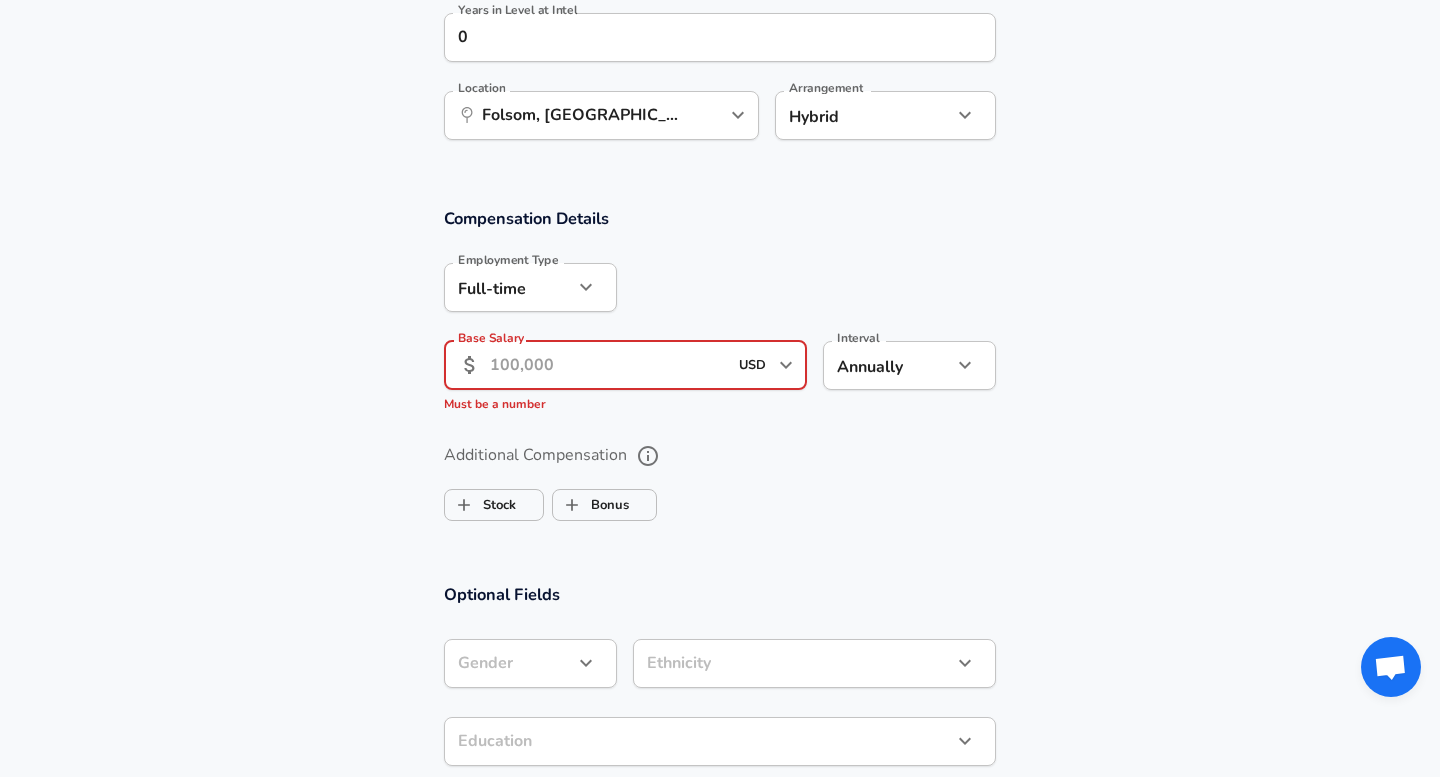 paste on "148,036" 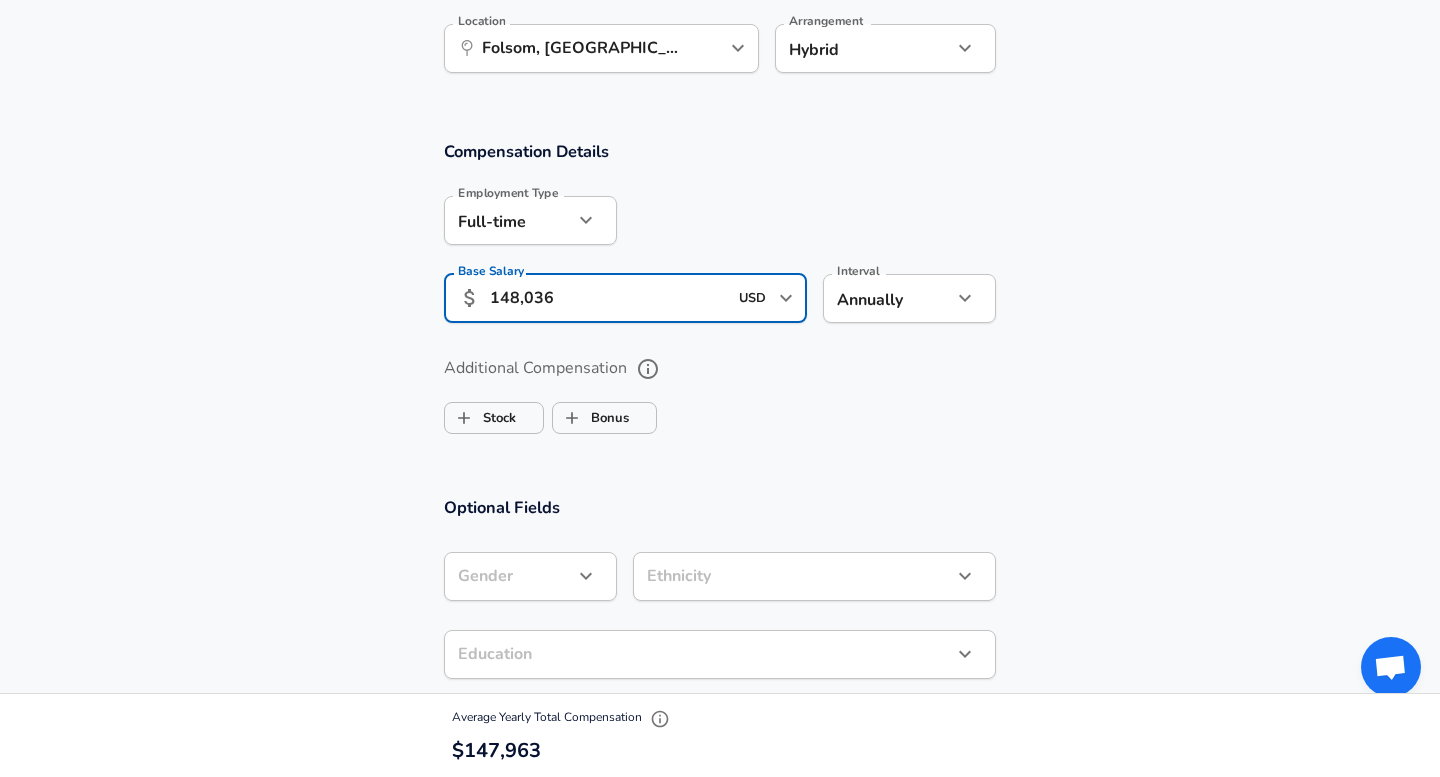 scroll, scrollTop: 1173, scrollLeft: 0, axis: vertical 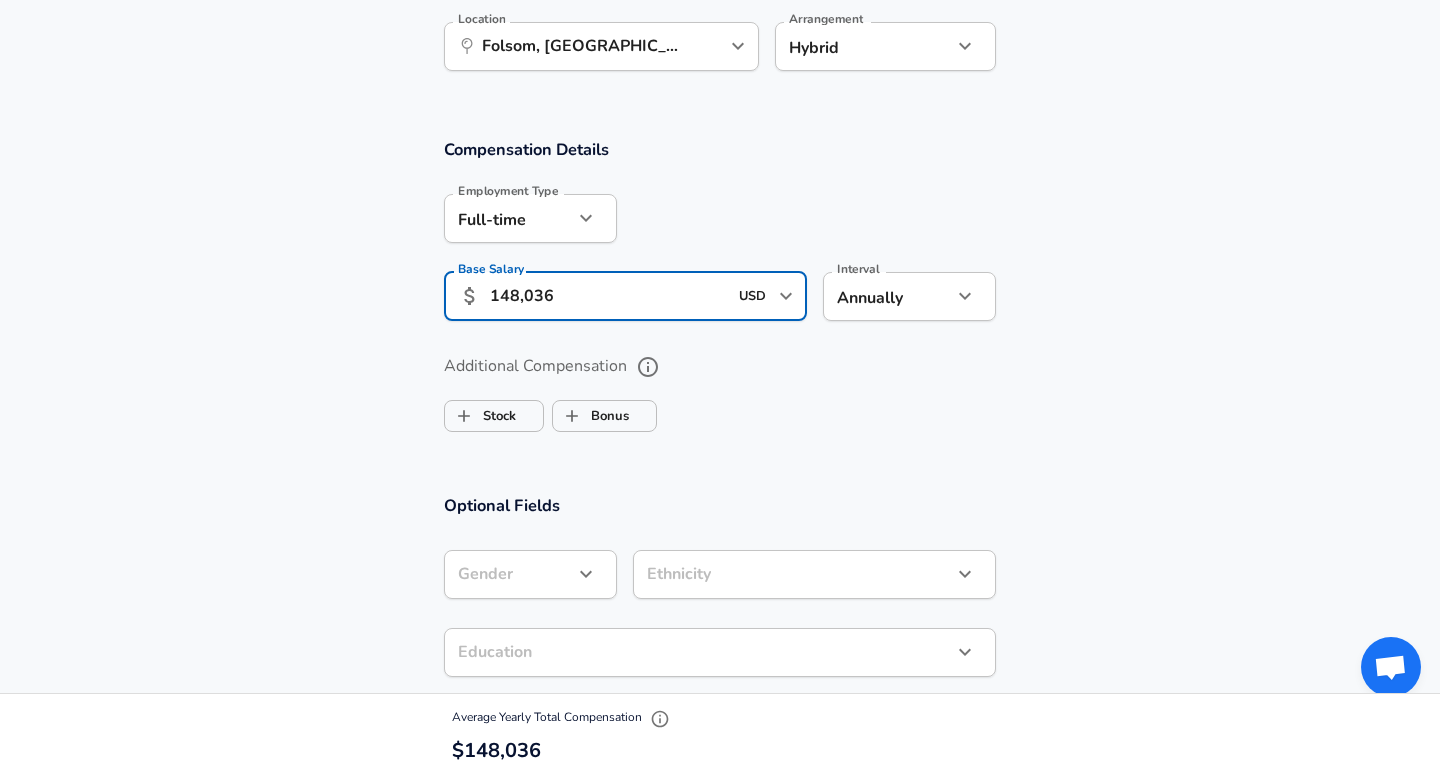 type on "148,036" 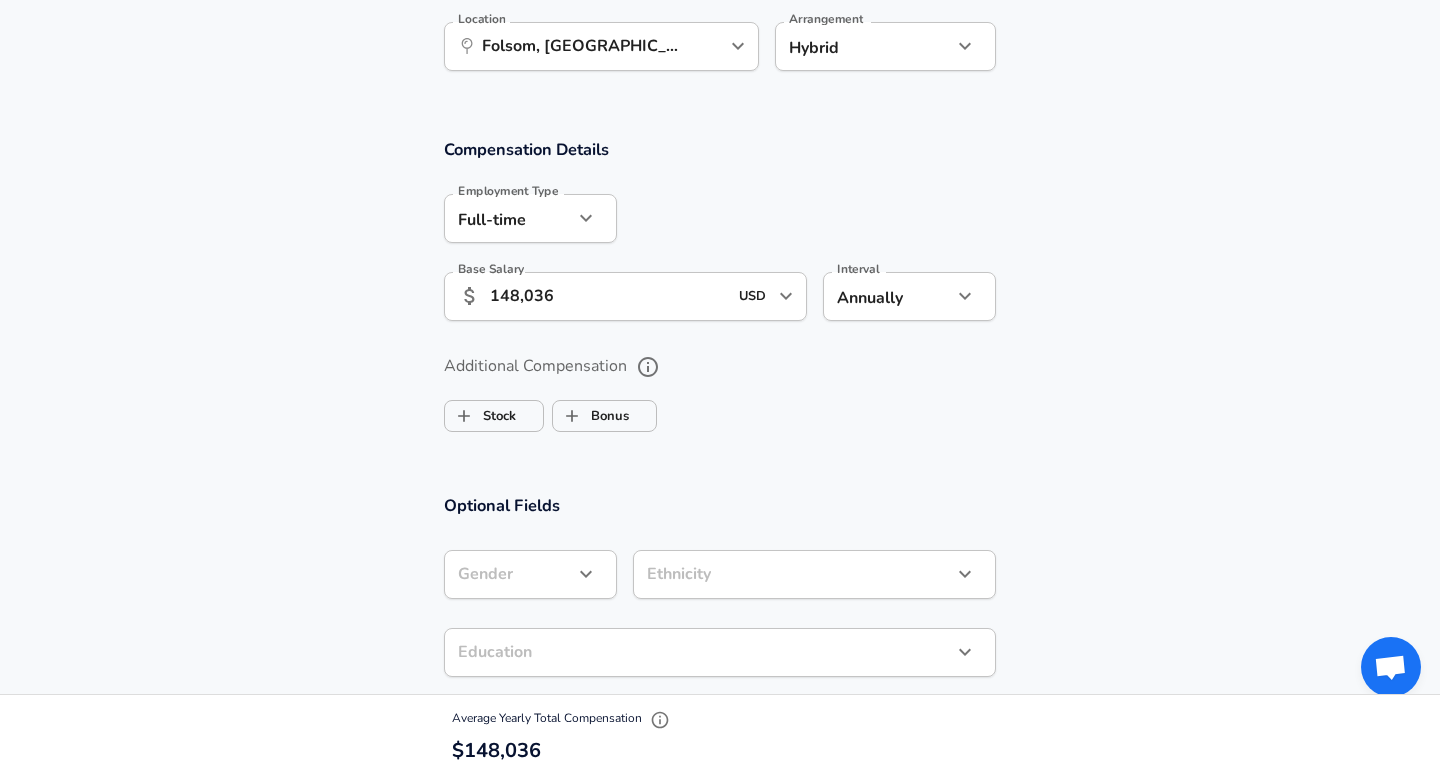 click on "Additional Compensation   Stock Bonus" at bounding box center (720, 395) 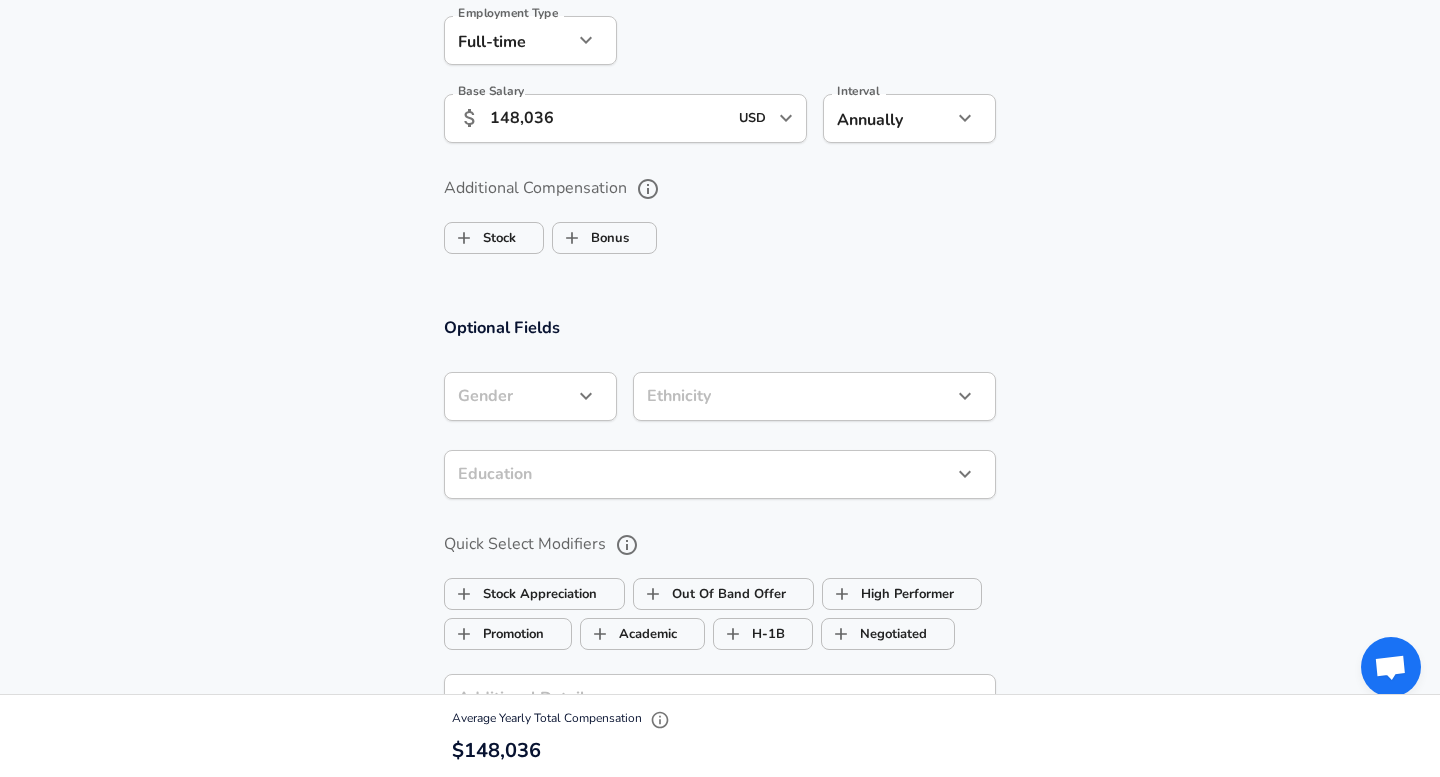 scroll, scrollTop: 1352, scrollLeft: 0, axis: vertical 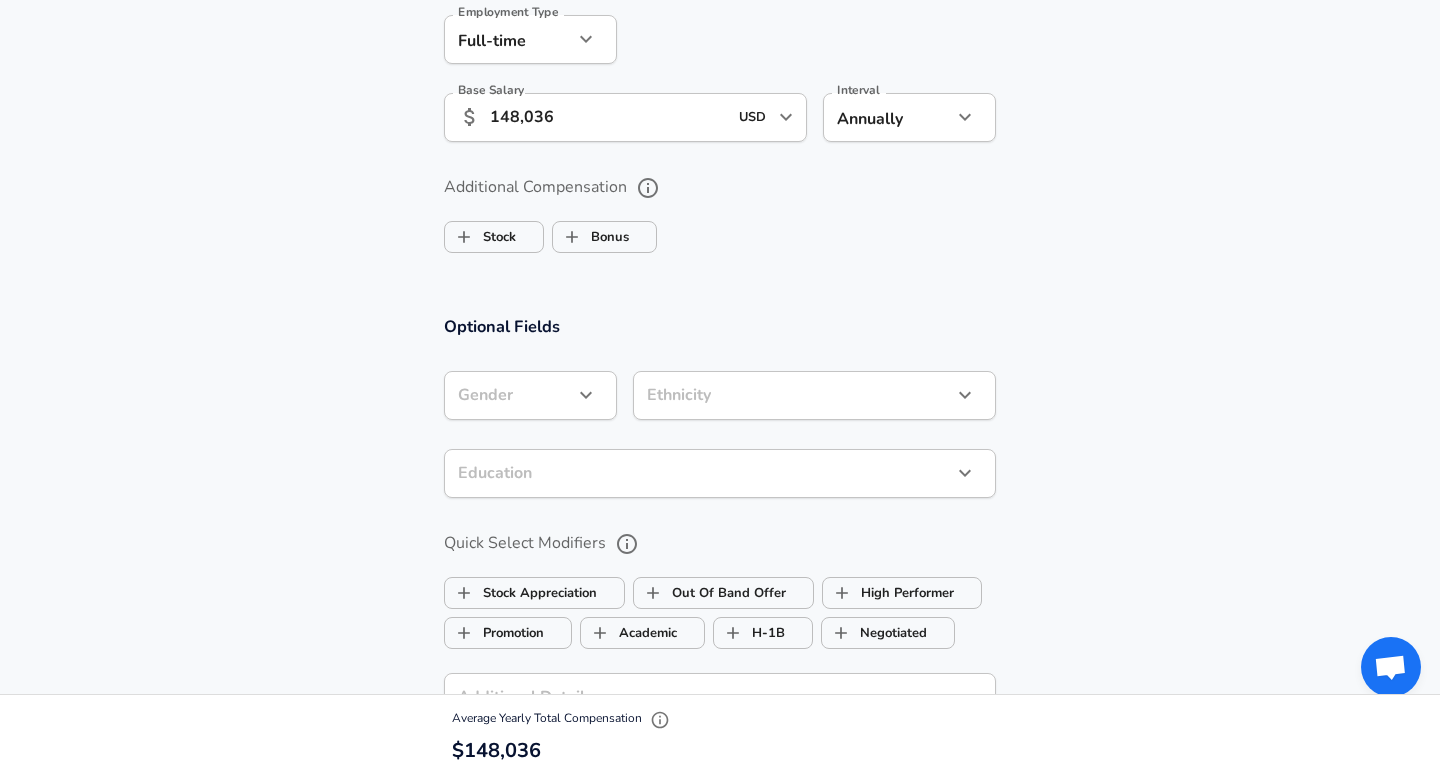 click on "Restart Add Your Salary Upload your offer letter   to verify your submission Enhance Privacy and Anonymity No Automatically hides specific fields until there are enough submissions to safely display the full details.   More Details Based on your submission and the data points that we have already collected, we will automatically hide and anonymize specific fields if there aren't enough data points to remain sufficiently anonymous. Company & Title Information   Enter the company you received your offer from Company Intel Company   Select the title that closest resembles your official title. This should be similar to the title that was present on your offer letter. Title Analog Engineer Title Job Family Hardware Engineer Job Family   Select a Specialization that best fits your role. If you can't find one, select 'Other' to enter a custom specialization Select Specialization Analog IC / Mixed Signal Analog IC / Mixed Signal Select Specialization   Level Grade 7 Level Work Experience and Location New Offer Yes 6" at bounding box center (720, -964) 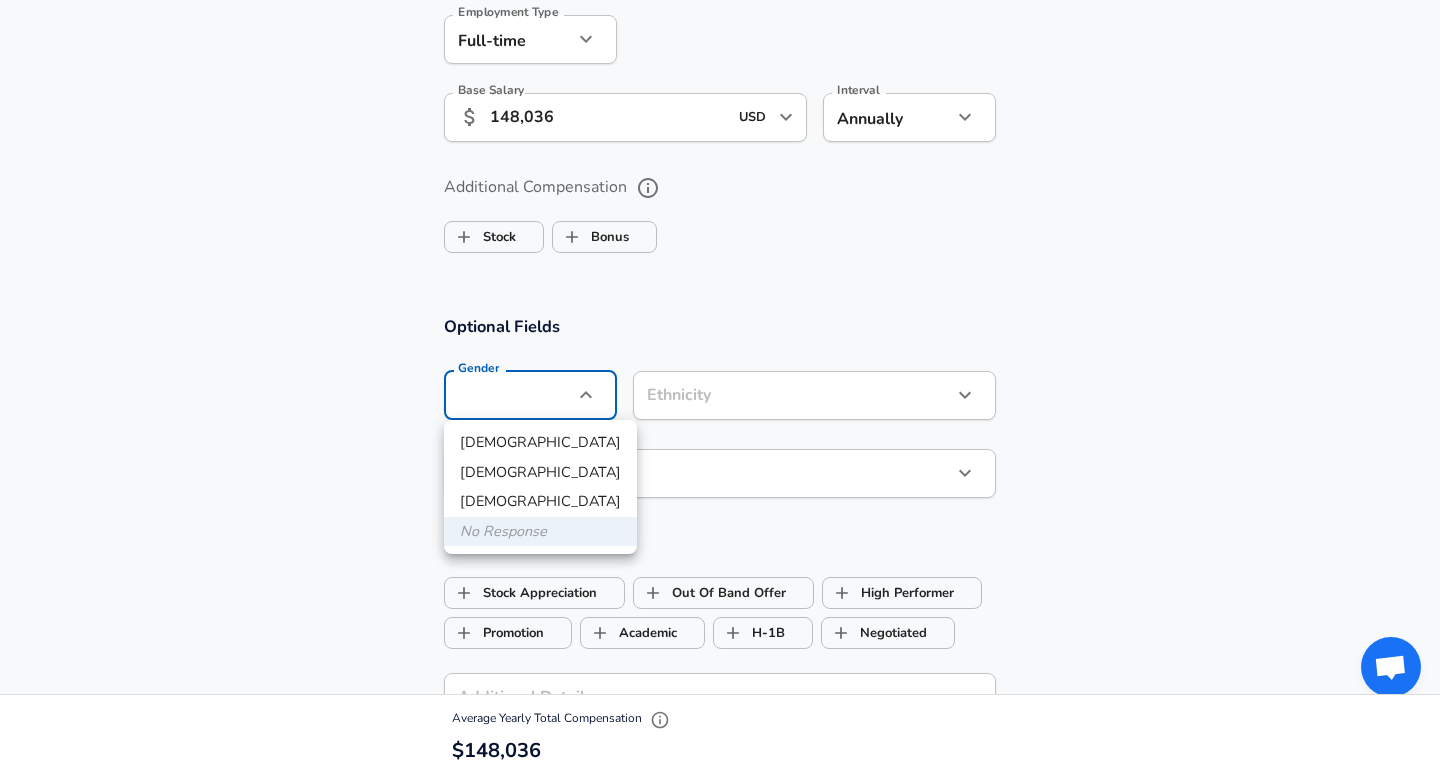 click on "[DEMOGRAPHIC_DATA]" at bounding box center [540, 443] 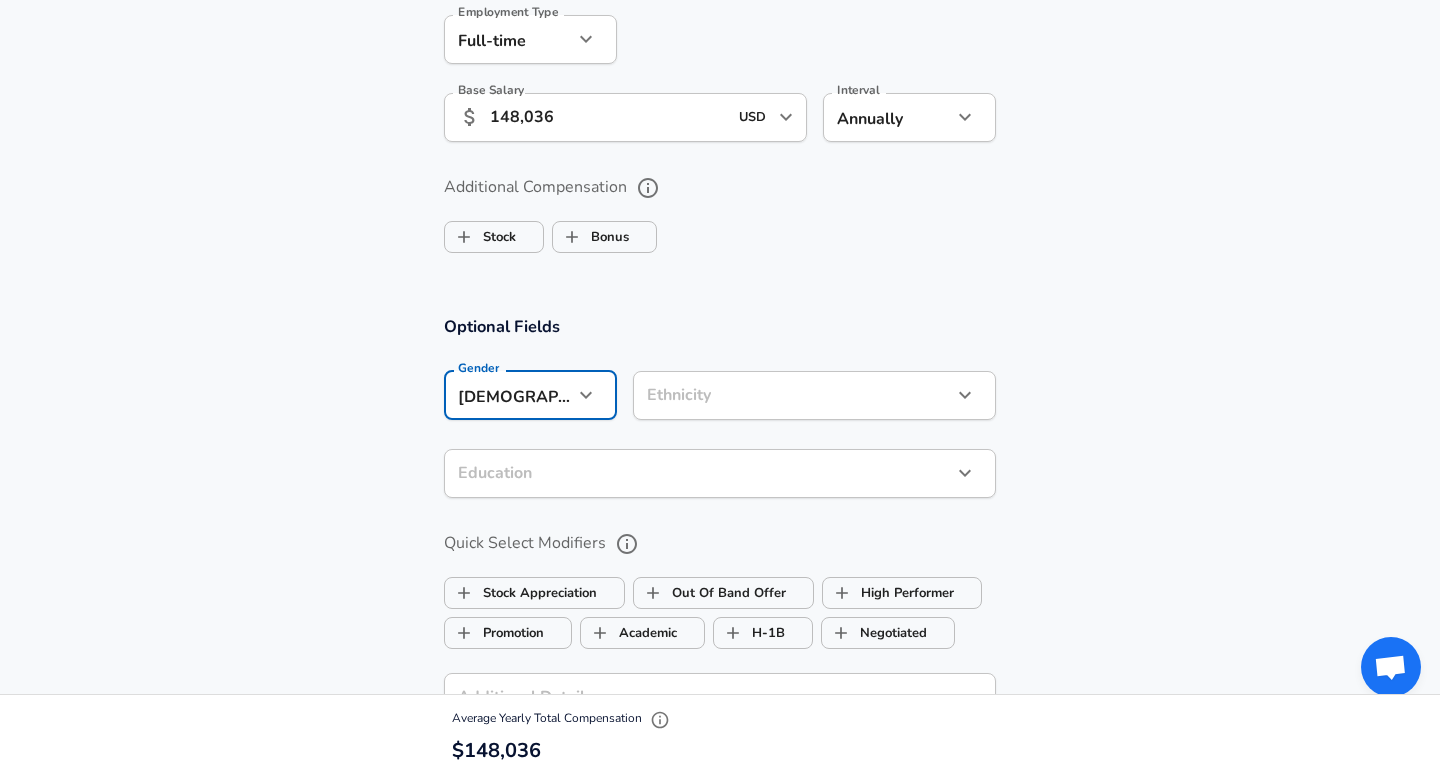 click on "Restart Add Your Salary Upload your offer letter   to verify your submission Enhance Privacy and Anonymity No Automatically hides specific fields until there are enough submissions to safely display the full details.   More Details Based on your submission and the data points that we have already collected, we will automatically hide and anonymize specific fields if there aren't enough data points to remain sufficiently anonymous. Company & Title Information   Enter the company you received your offer from Company Intel Company   Select the title that closest resembles your official title. This should be similar to the title that was present on your offer letter. Title Analog Engineer Title Job Family Hardware Engineer Job Family   Select a Specialization that best fits your role. If you can't find one, select 'Other' to enter a custom specialization Select Specialization Analog IC / Mixed Signal Analog IC / Mixed Signal Select Specialization   Level Grade 7 Level Work Experience and Location New Offer Yes 6" at bounding box center (720, -964) 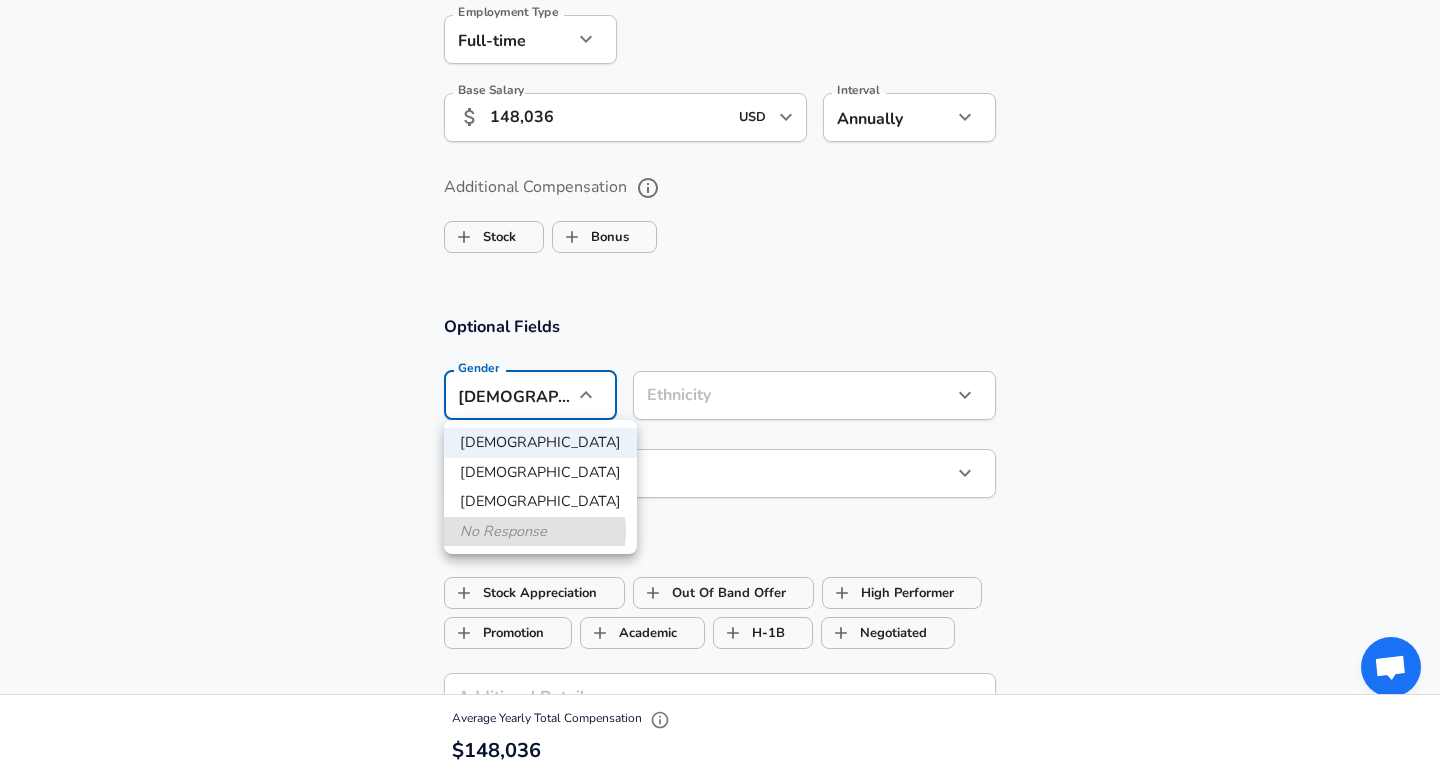 click on "No Response" at bounding box center [540, 532] 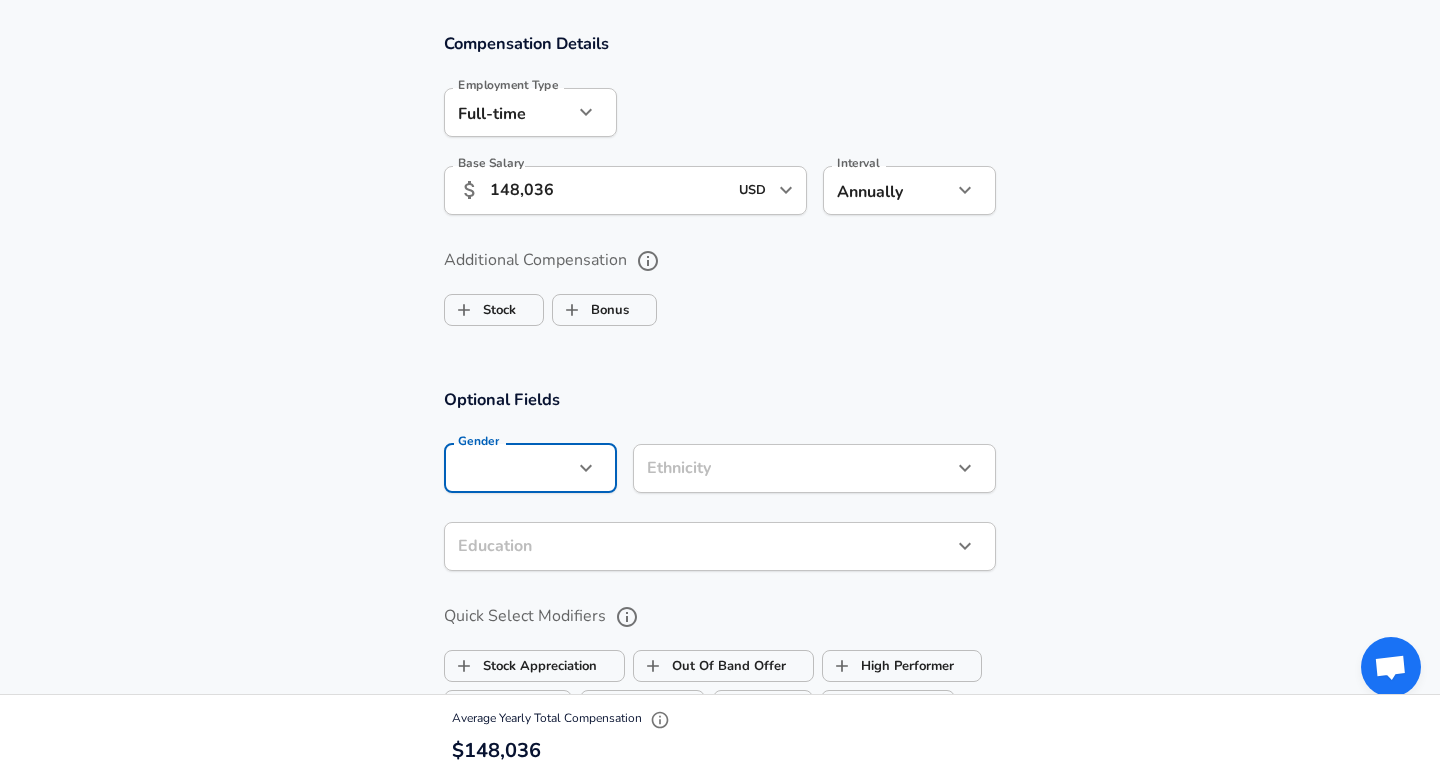 scroll, scrollTop: 1276, scrollLeft: 0, axis: vertical 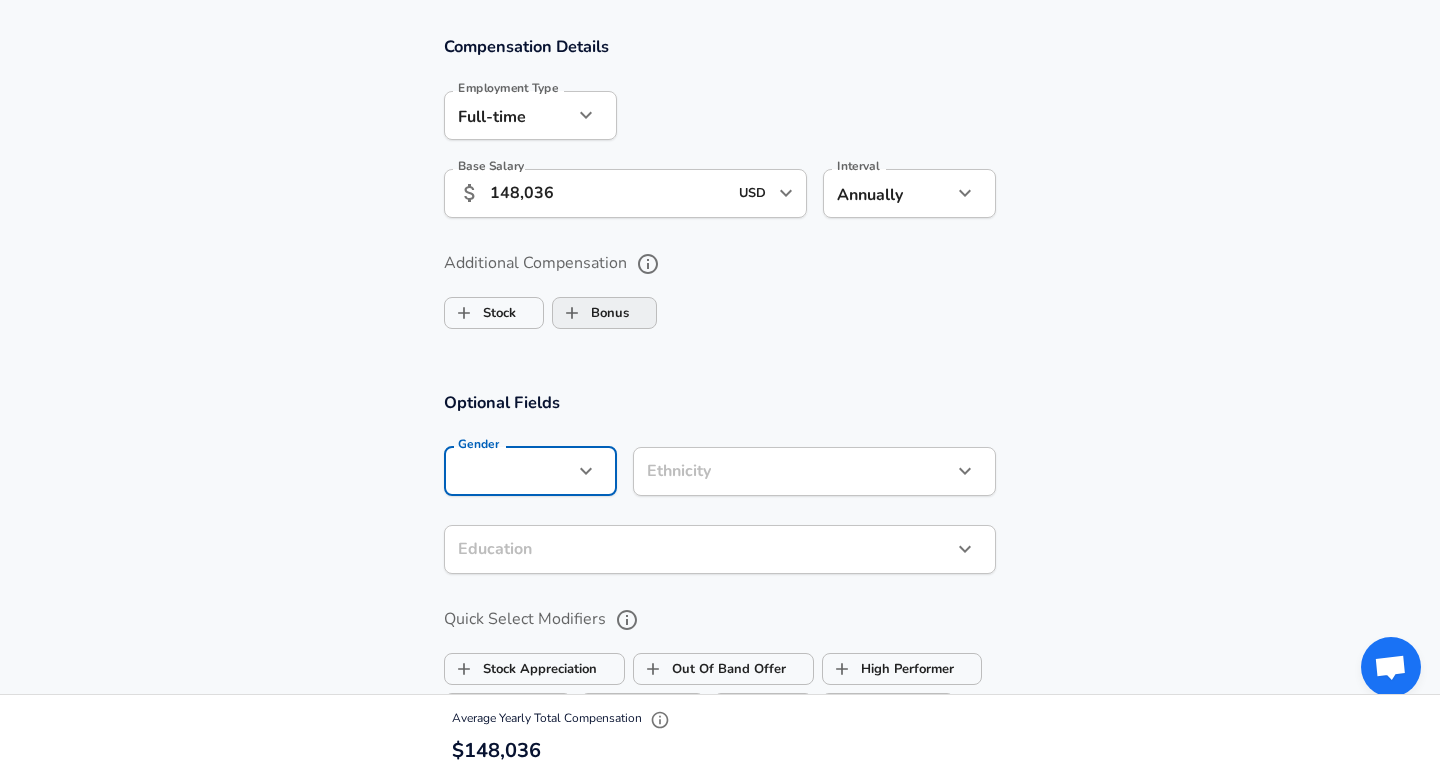 click on "Bonus" at bounding box center [591, 313] 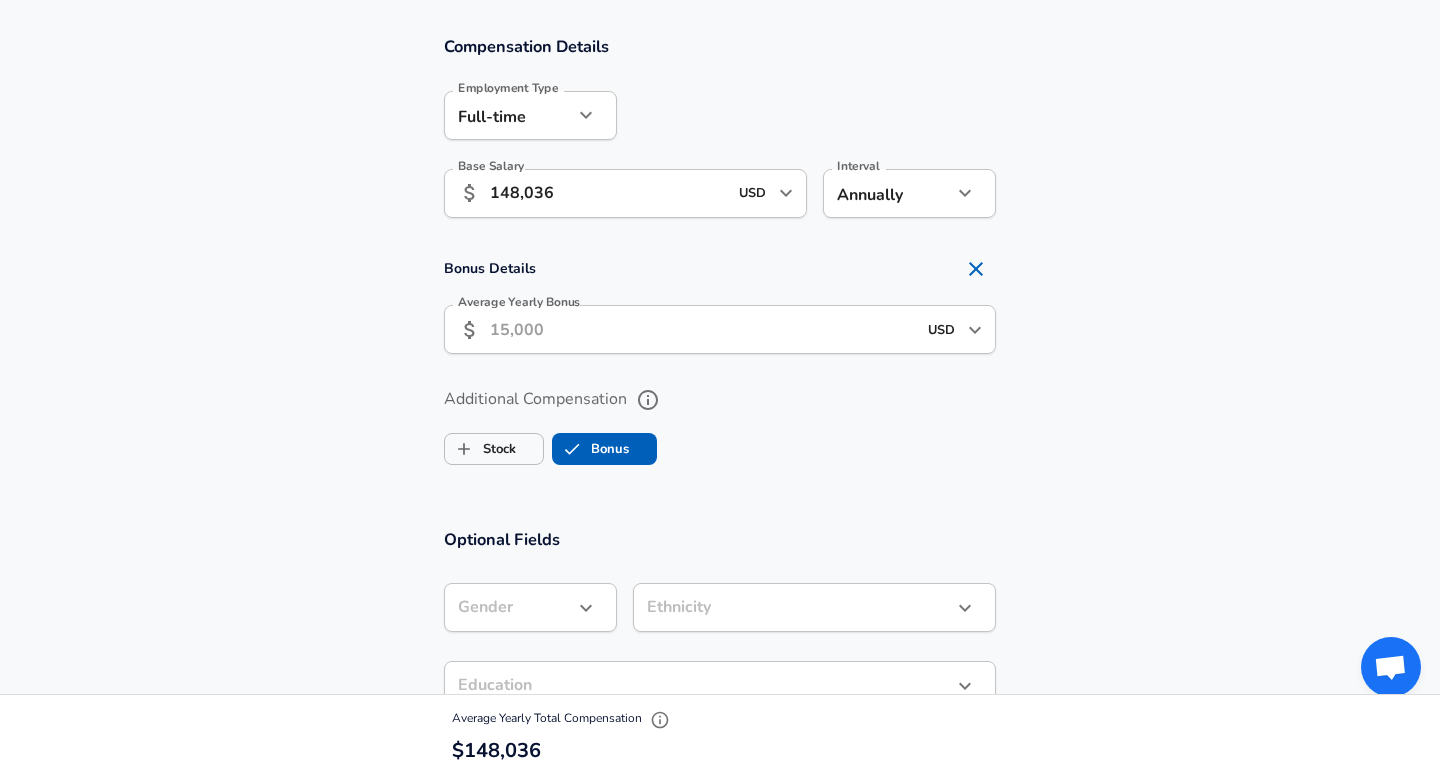 click on "Average Yearly Bonus" at bounding box center (703, 329) 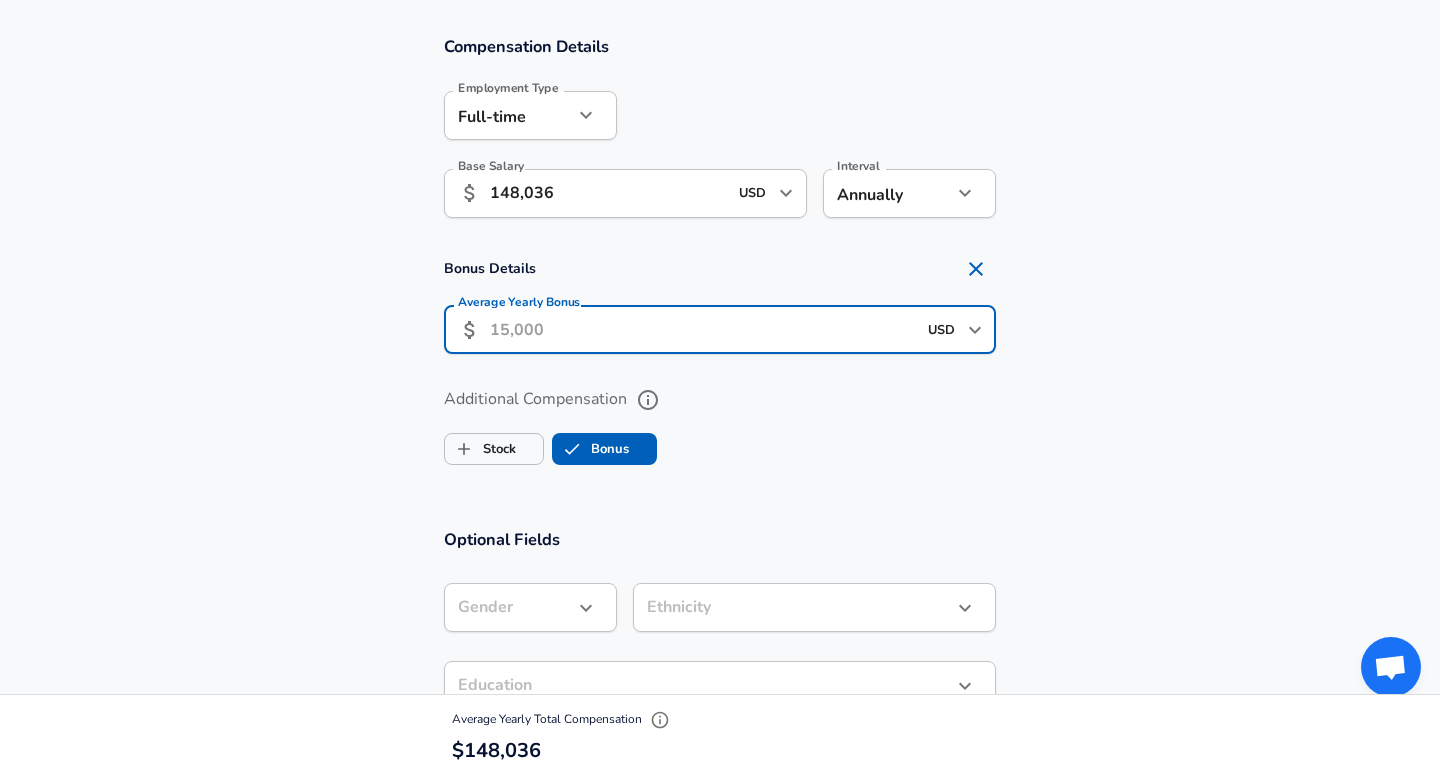paste on "8,882" 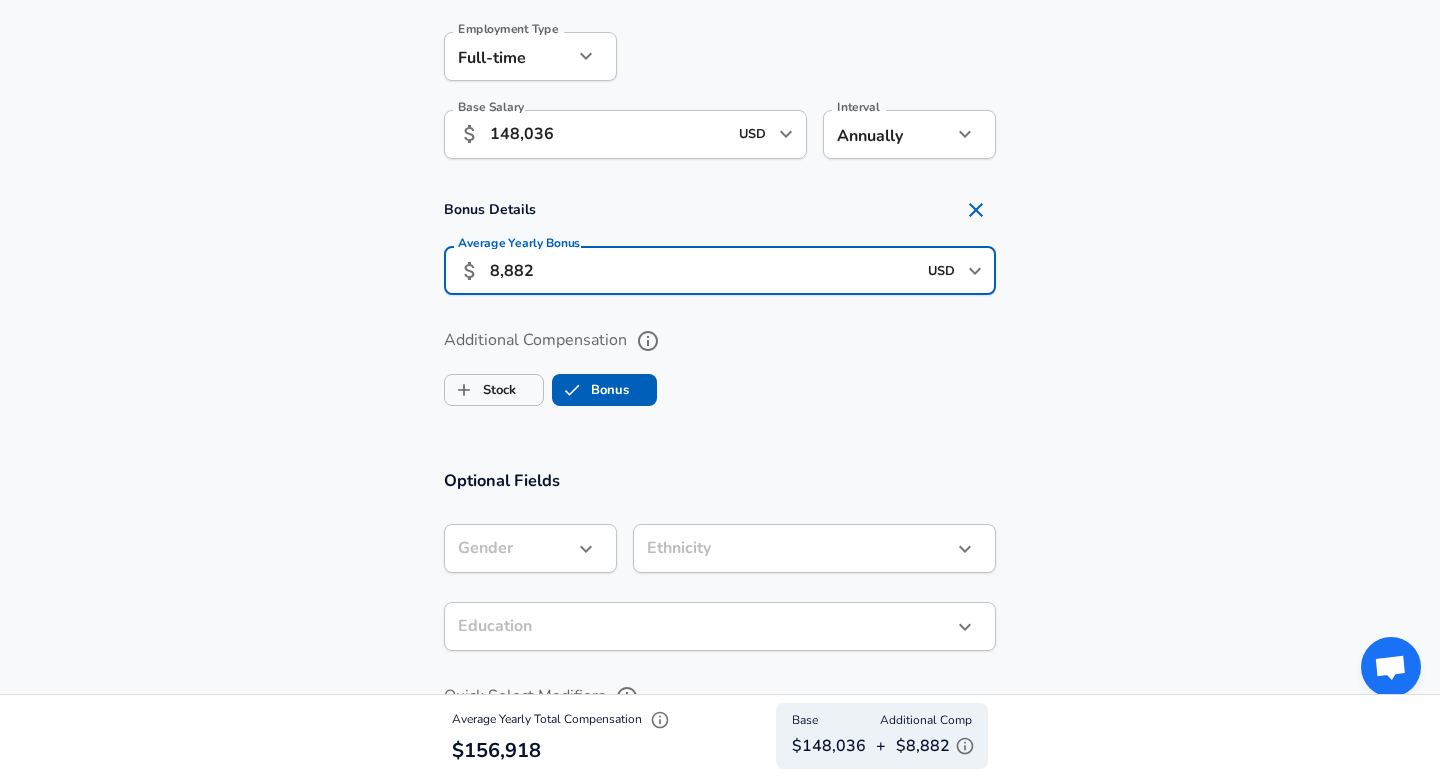 scroll, scrollTop: 1321, scrollLeft: 0, axis: vertical 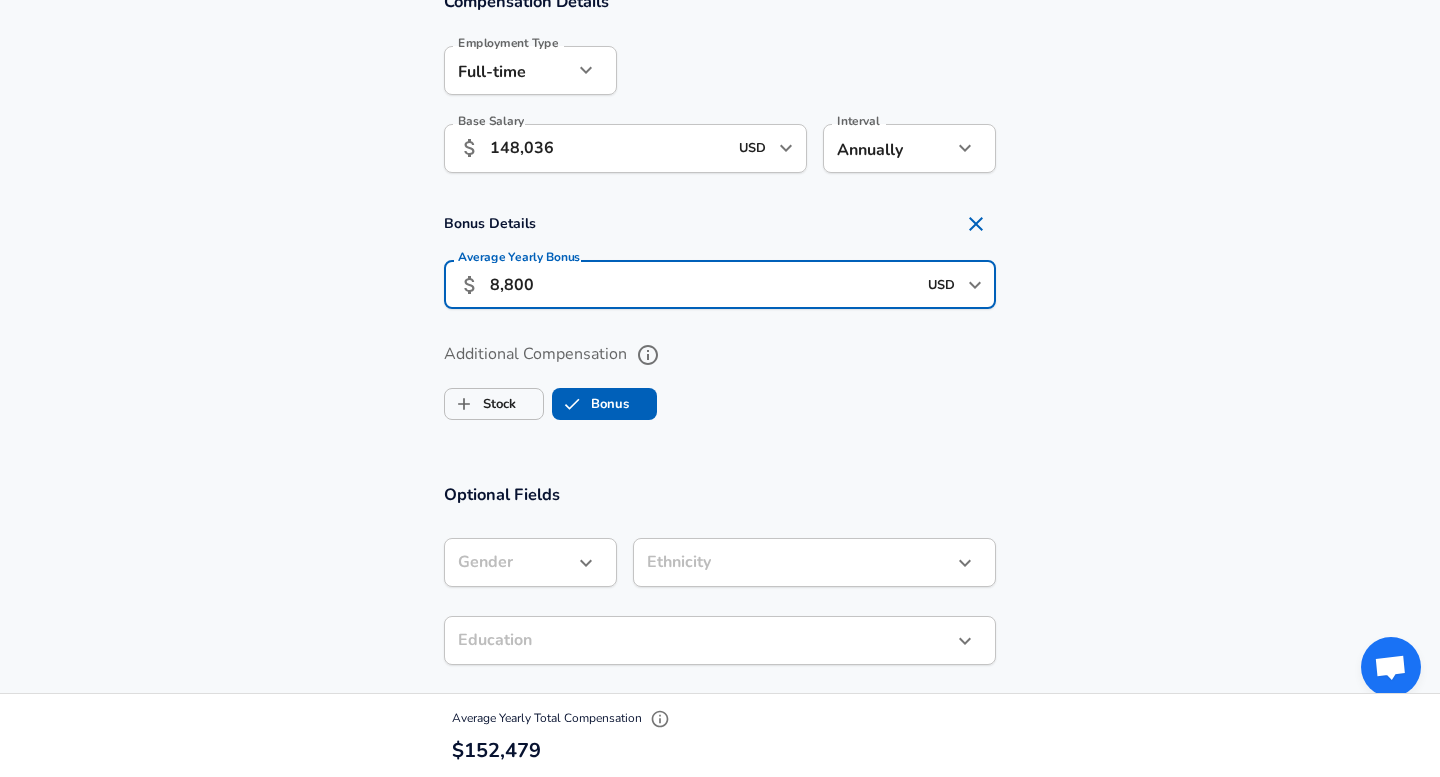 type on "8,800" 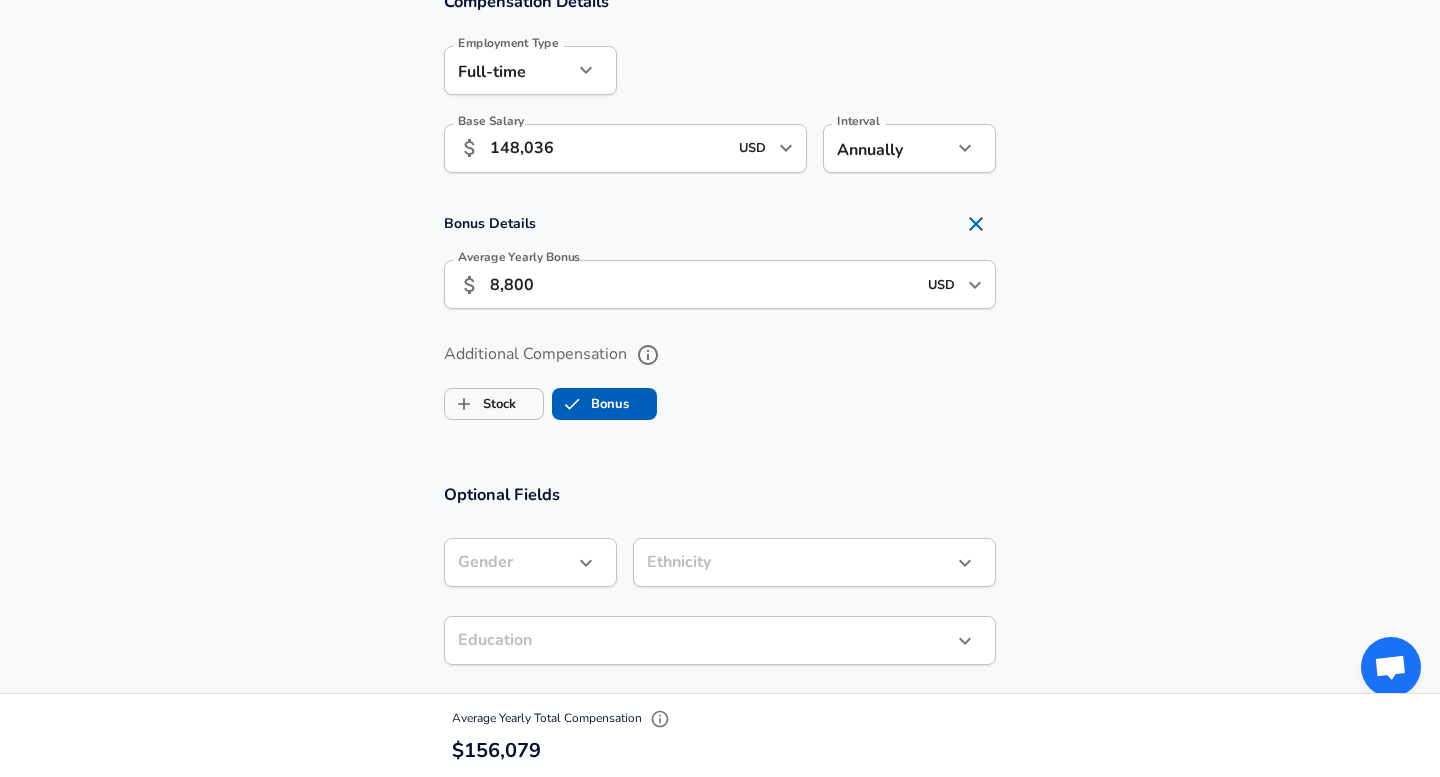 click on "148,036" at bounding box center (608, 148) 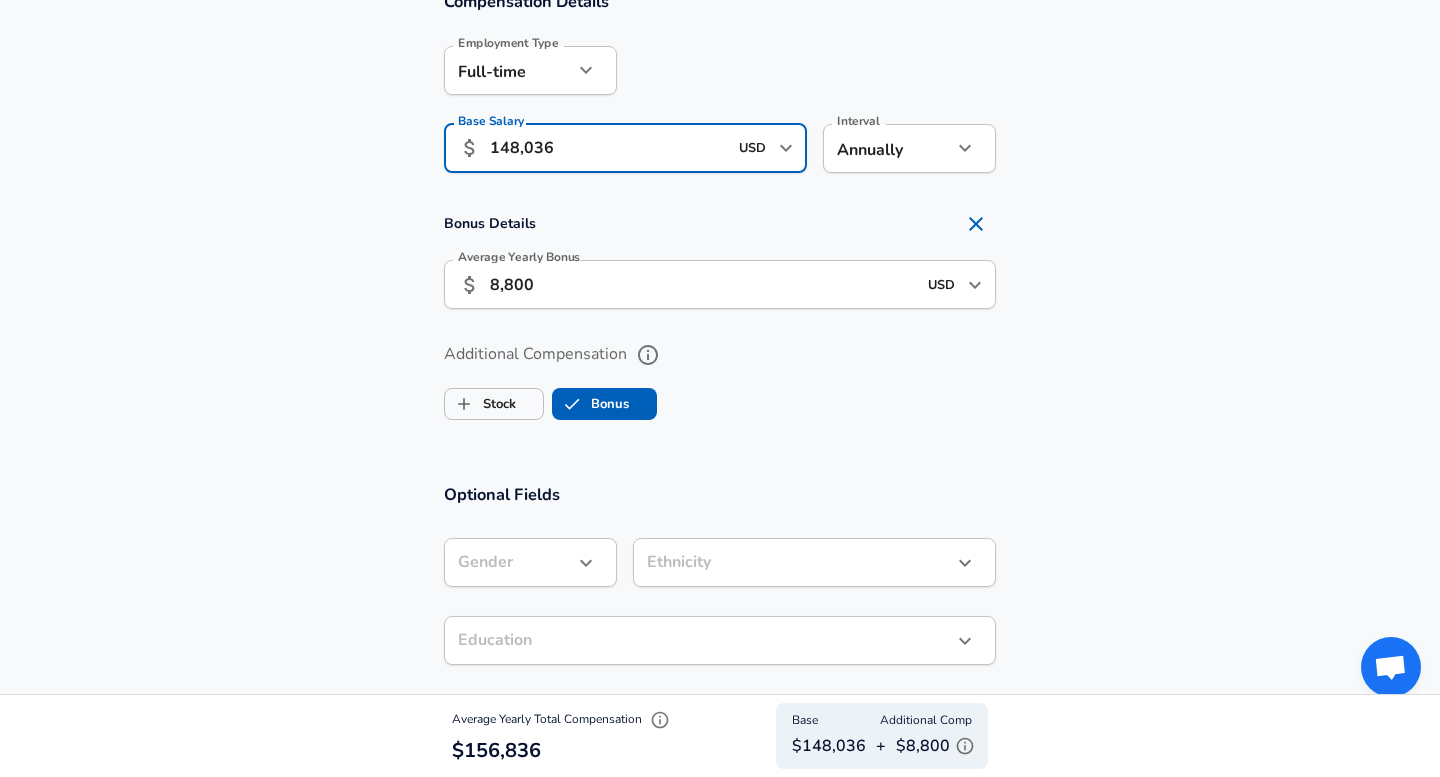 scroll, scrollTop: 0, scrollLeft: 0, axis: both 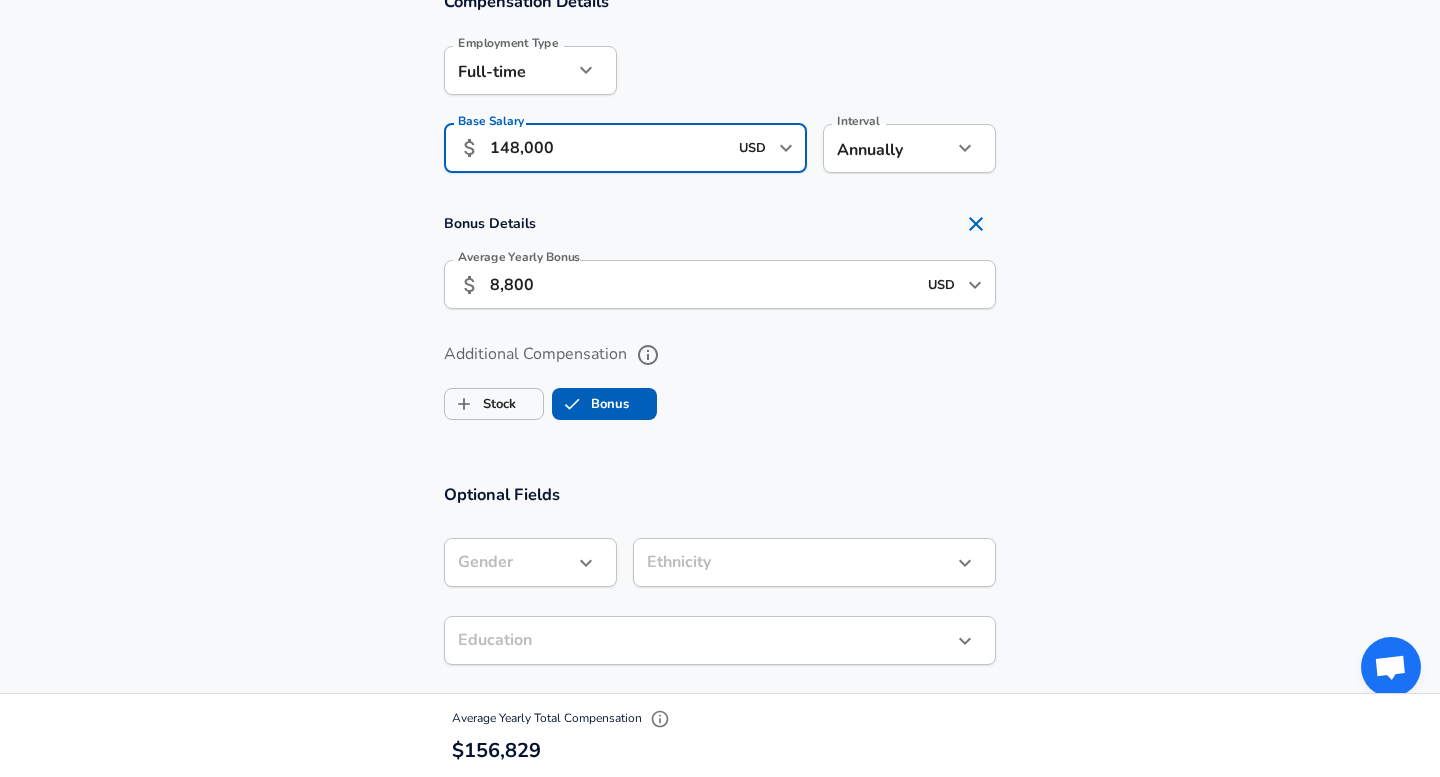type on "148,000" 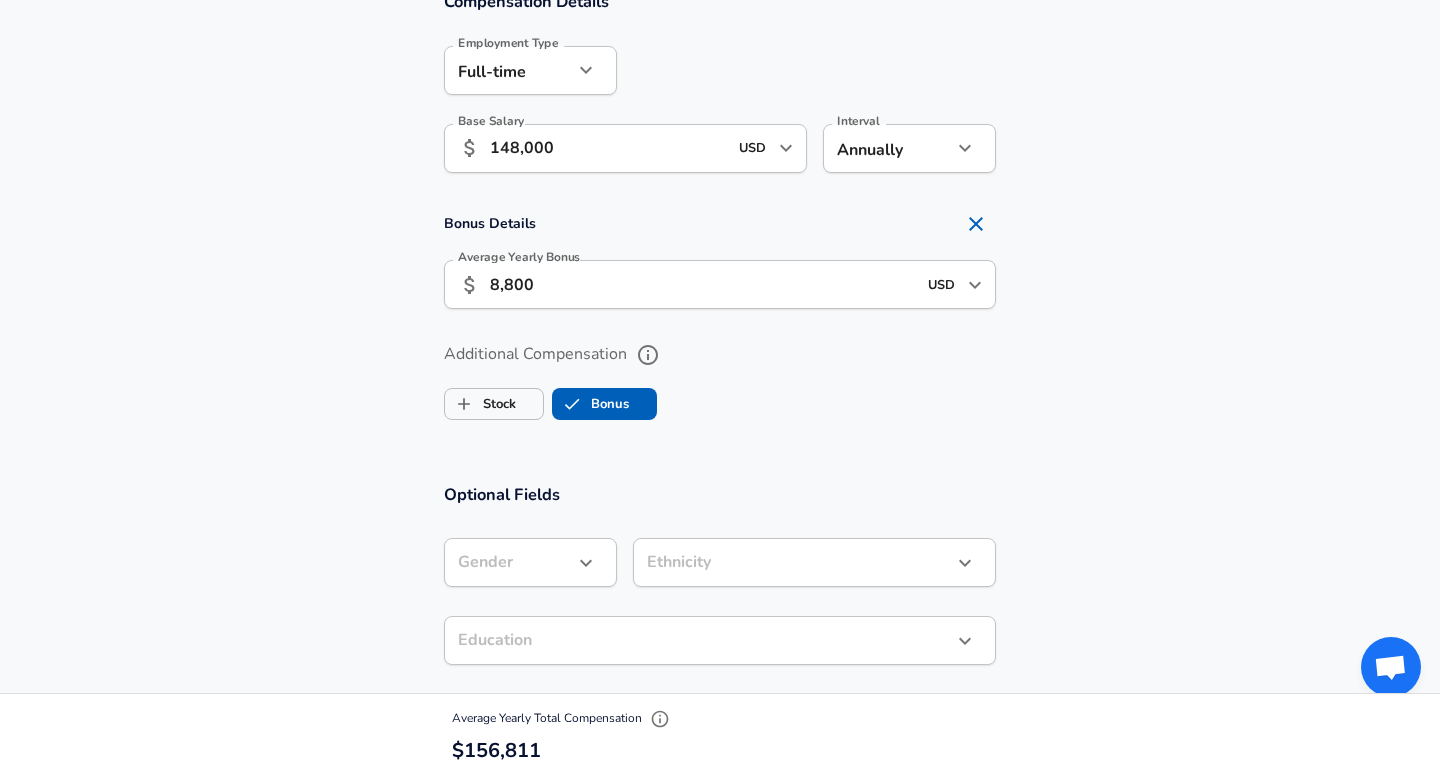 click on "Bonus Details" at bounding box center (720, 224) 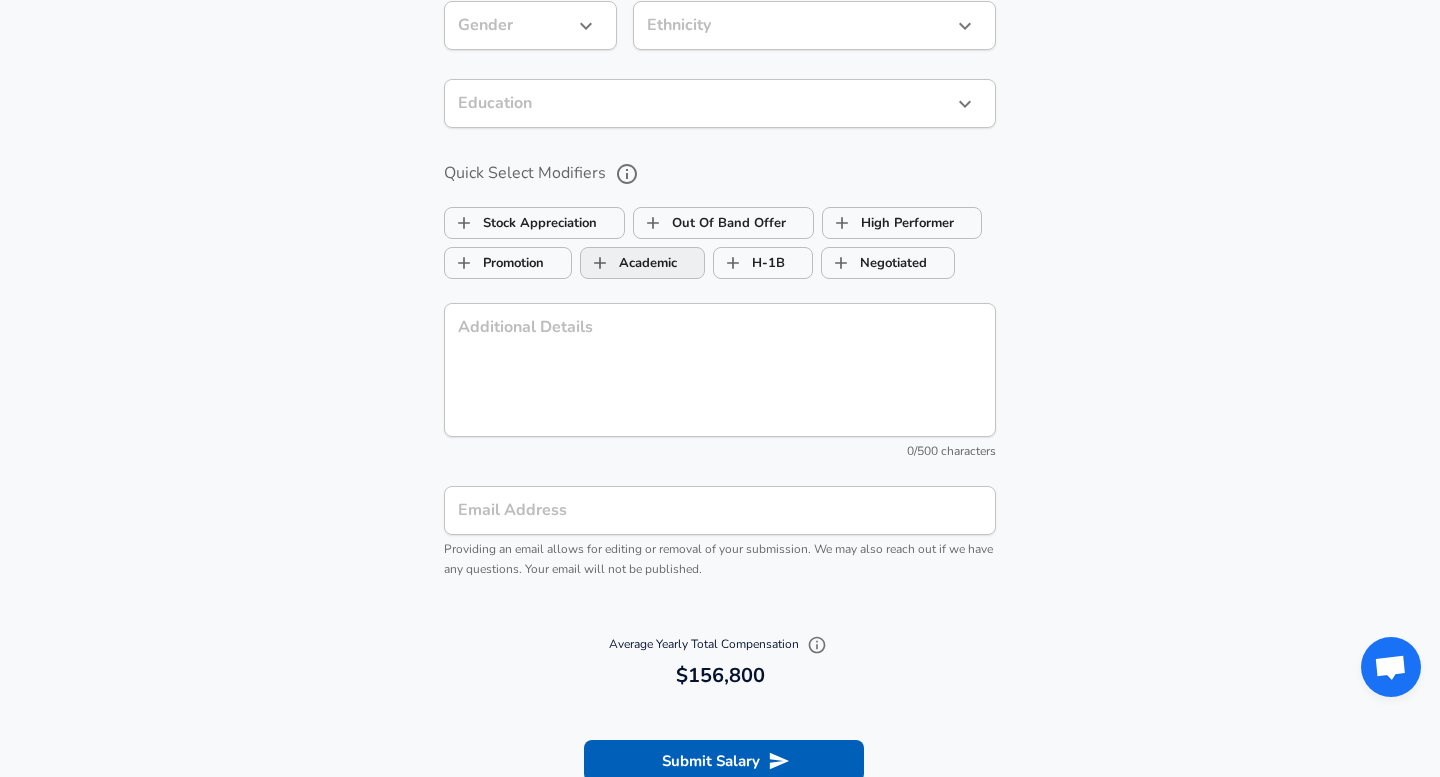 scroll, scrollTop: 1978, scrollLeft: 0, axis: vertical 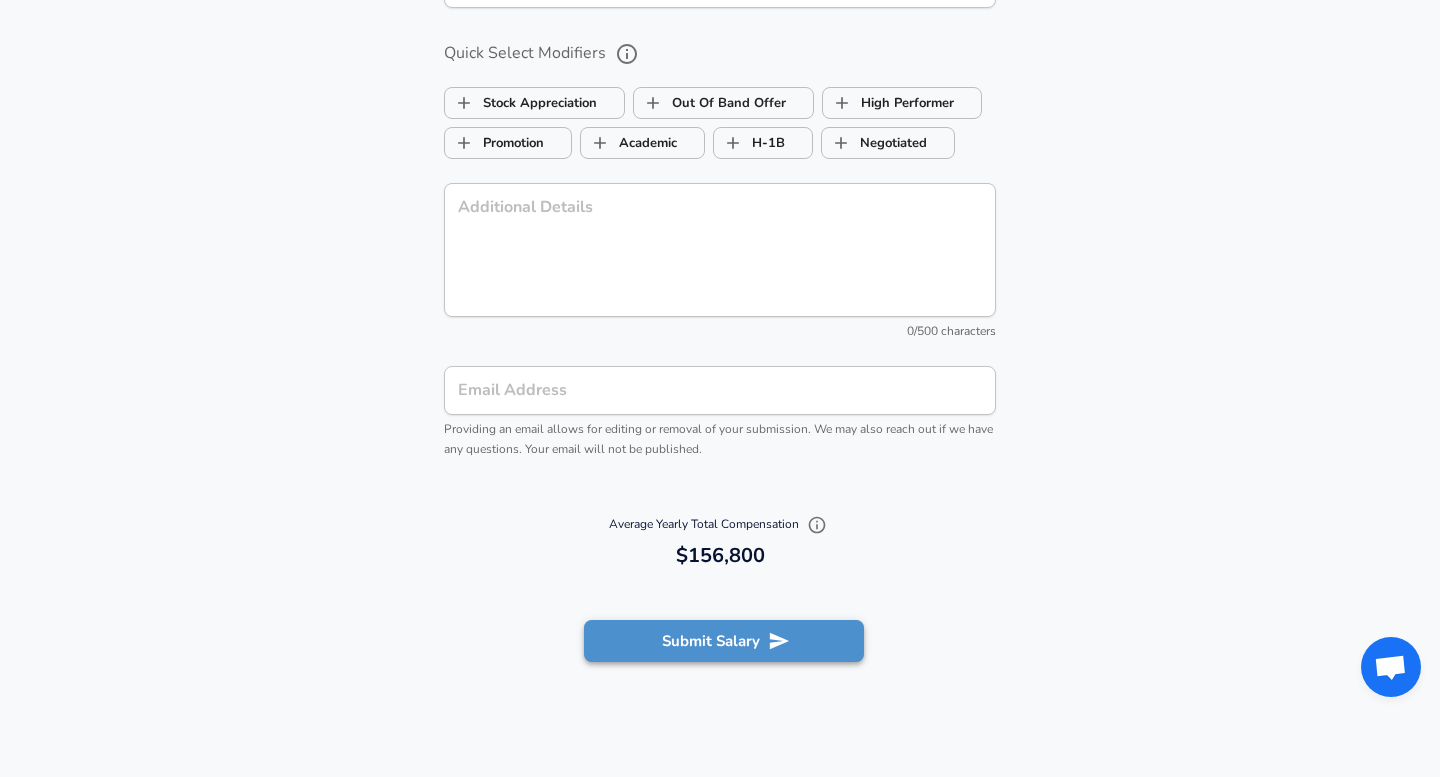 click 